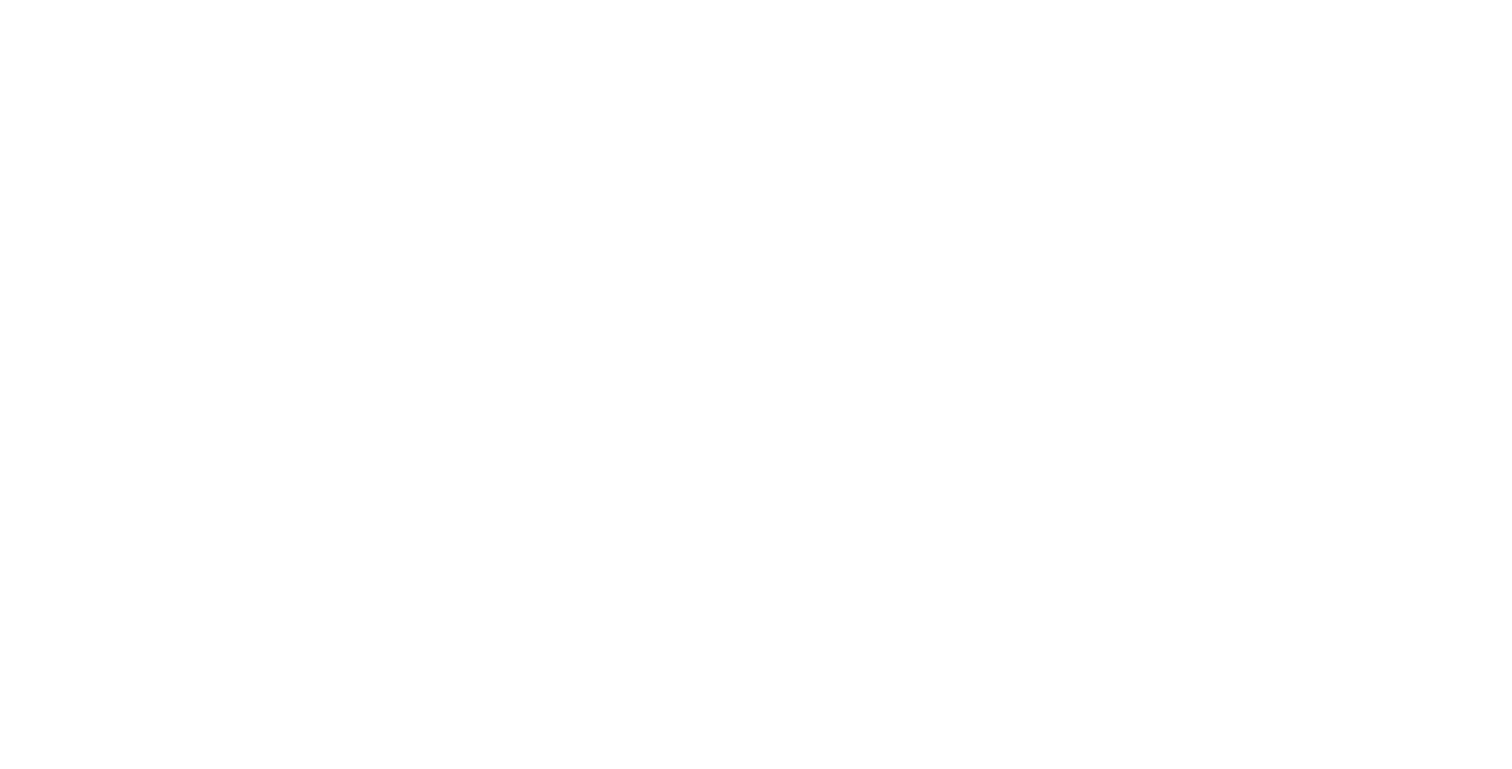 scroll, scrollTop: 0, scrollLeft: 0, axis: both 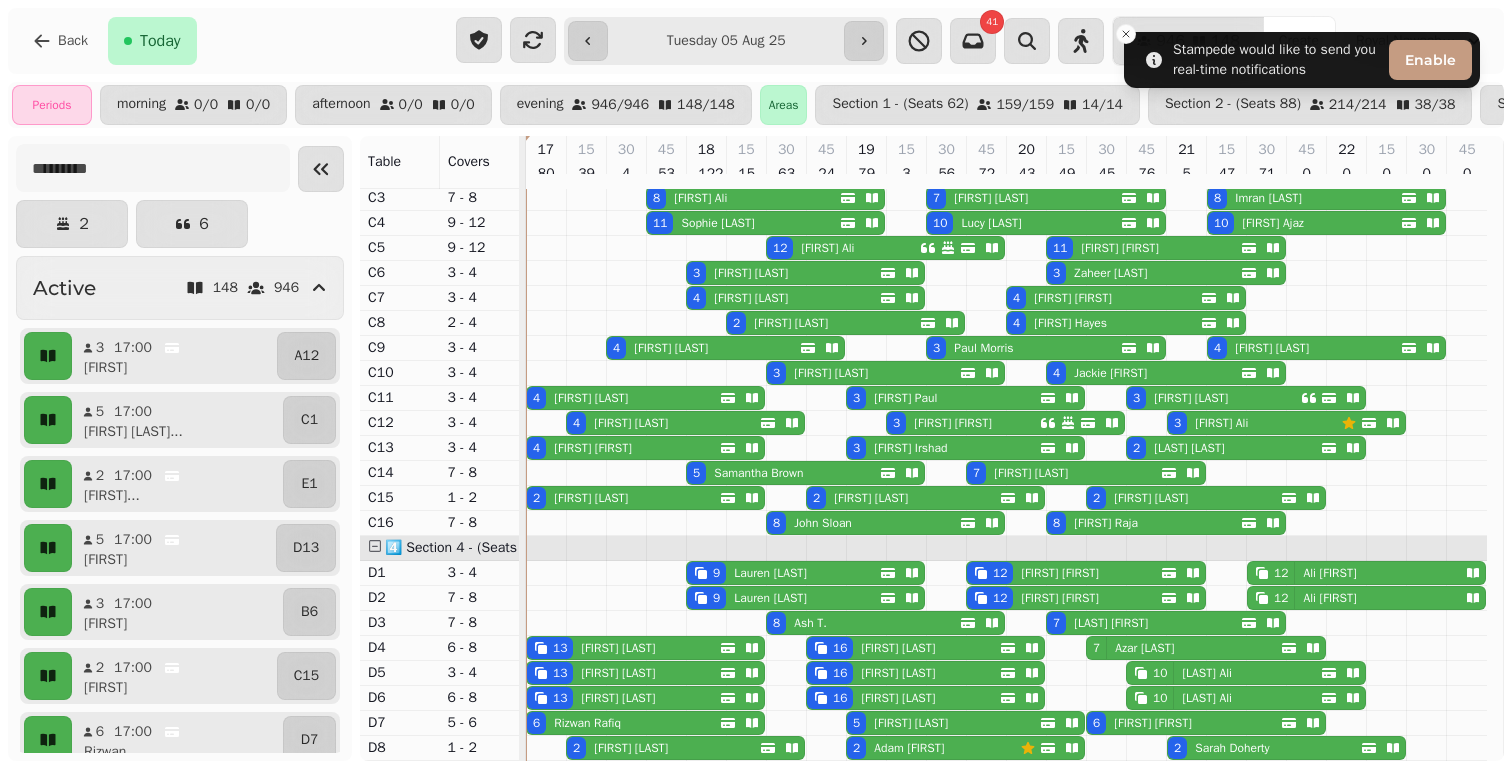 click on "3 [FIRST] [LAST]" at bounding box center [1254, 423] 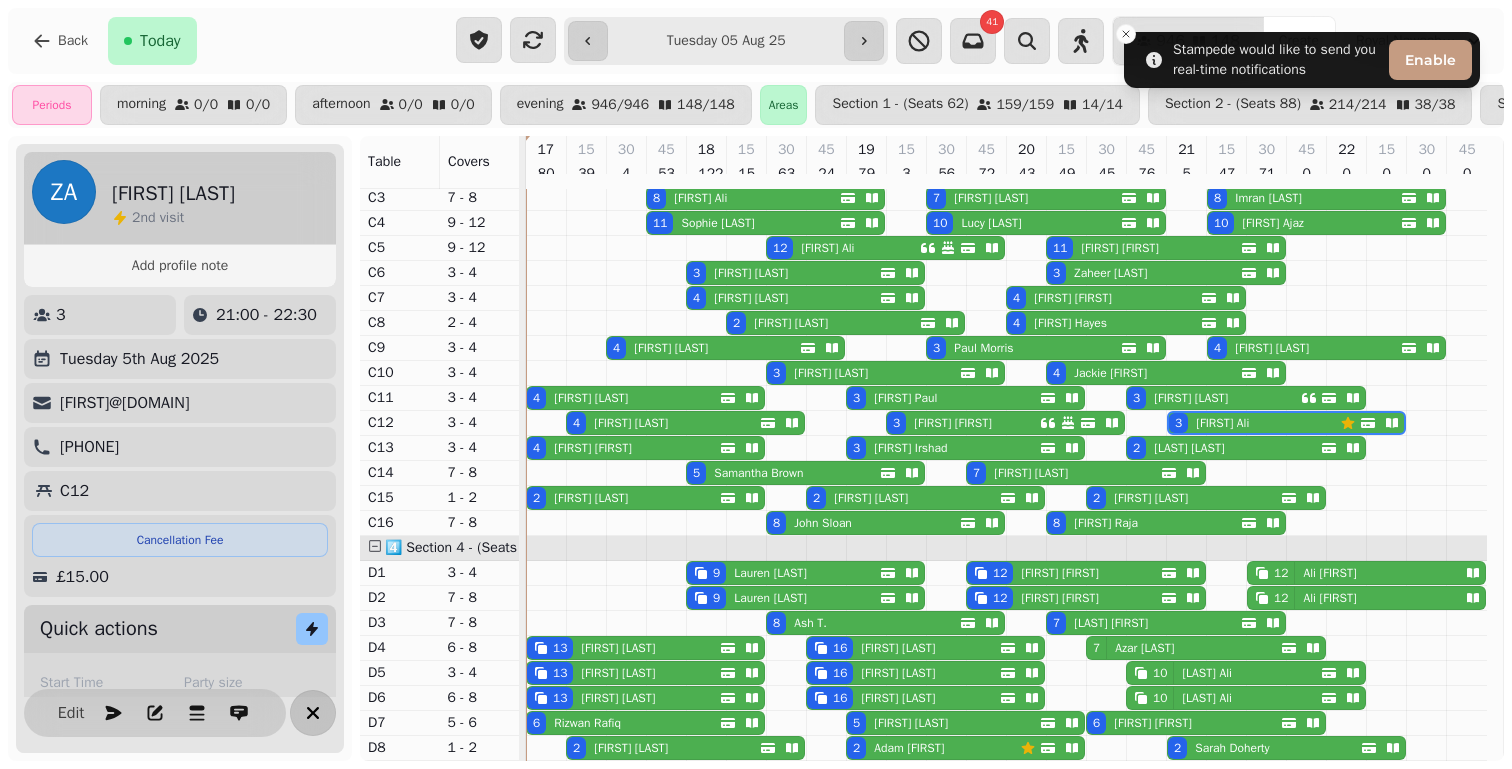 click 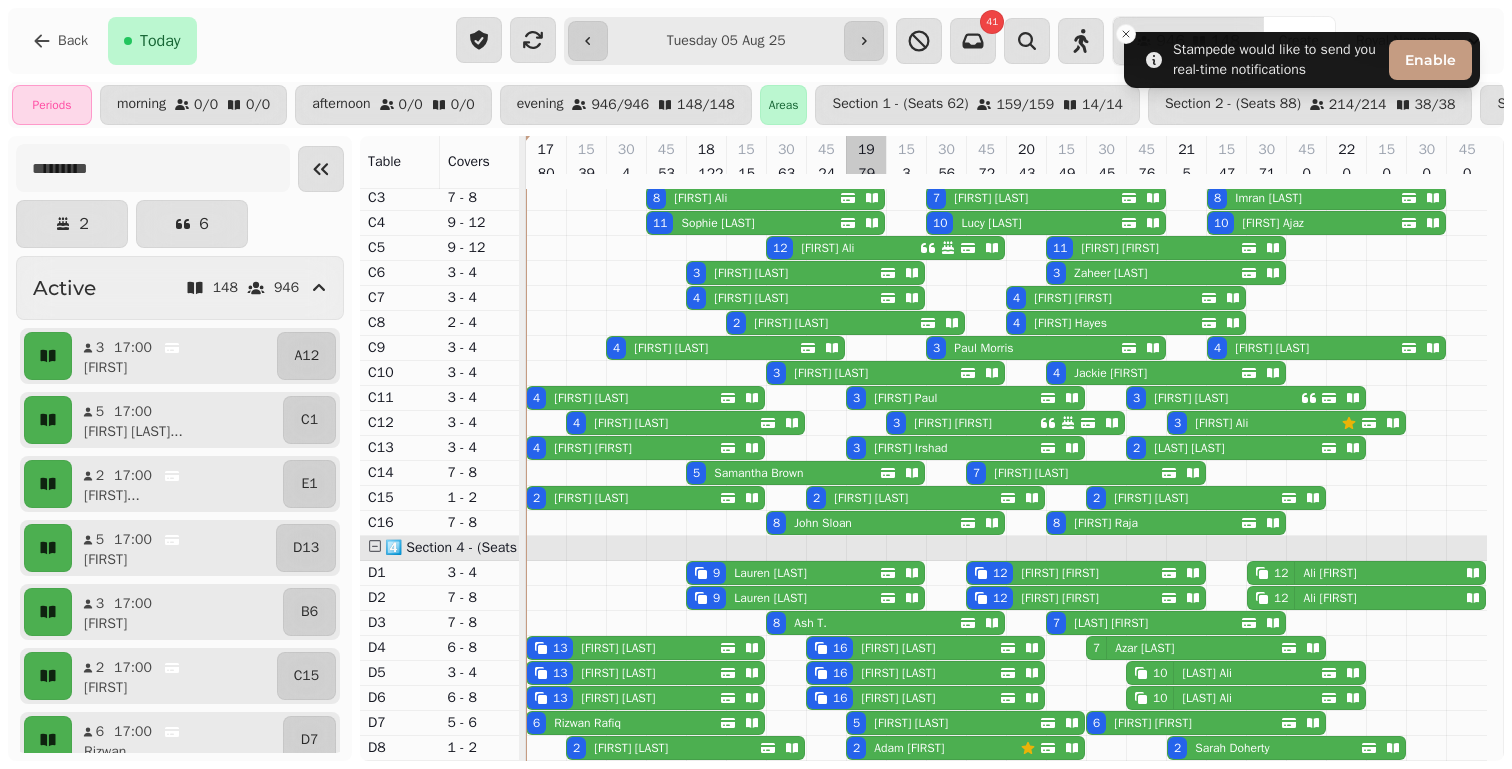 scroll 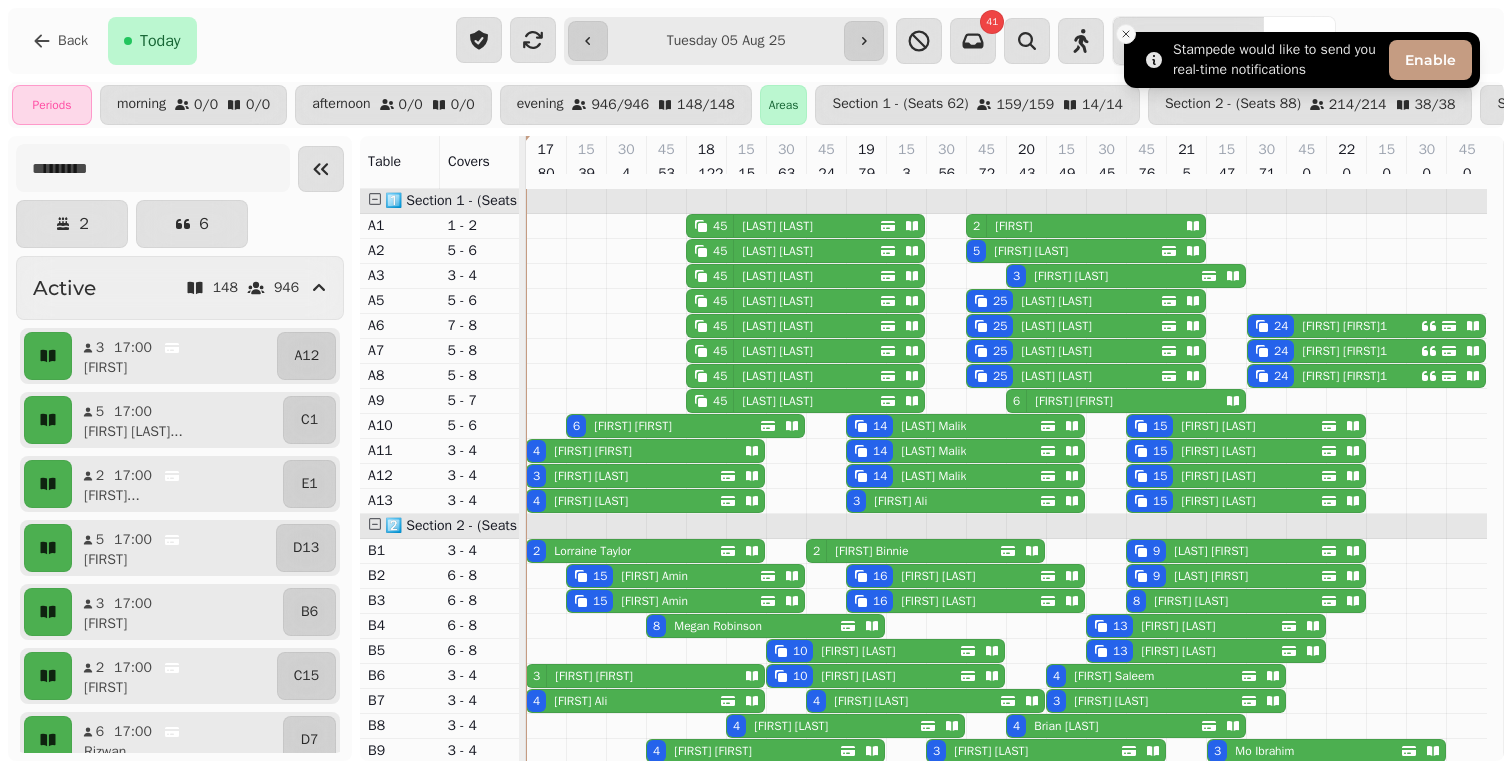 click 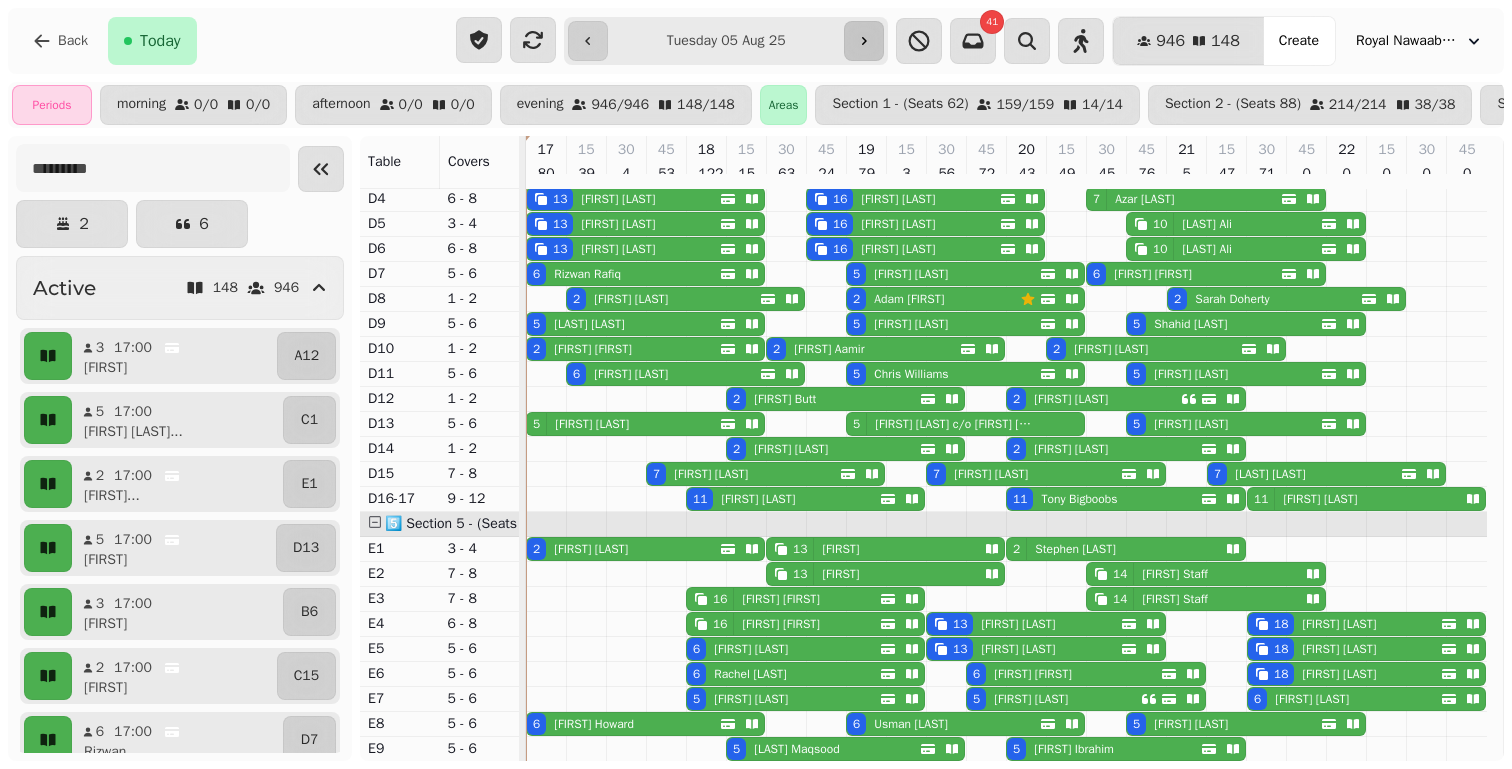 click at bounding box center [864, 41] 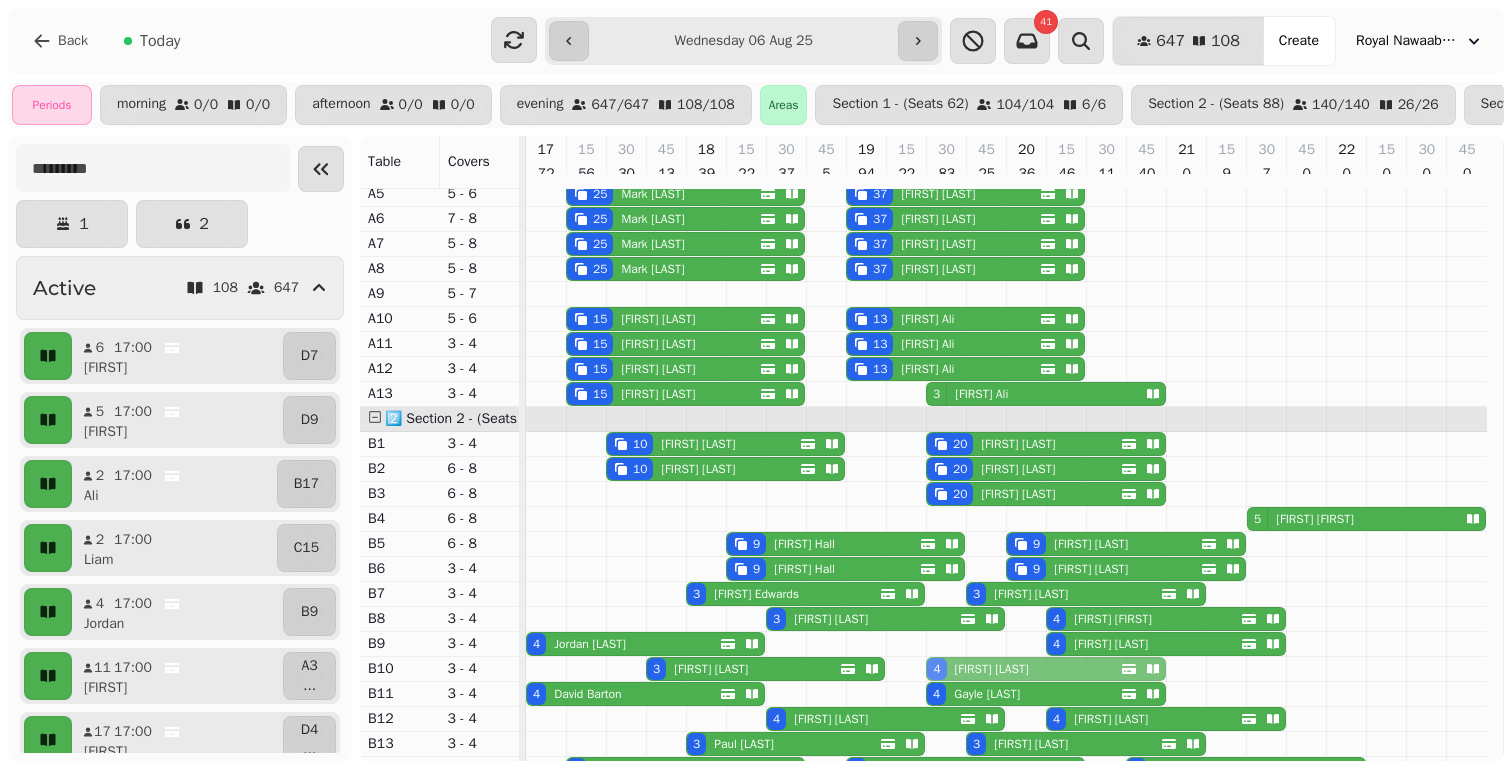 click on "[NUMBER] [FIRST] [LAST] [NUMBER] [FIRST] [LAST] [NUMBER] [FIRST] [LAST]" at bounding box center (526, 669) 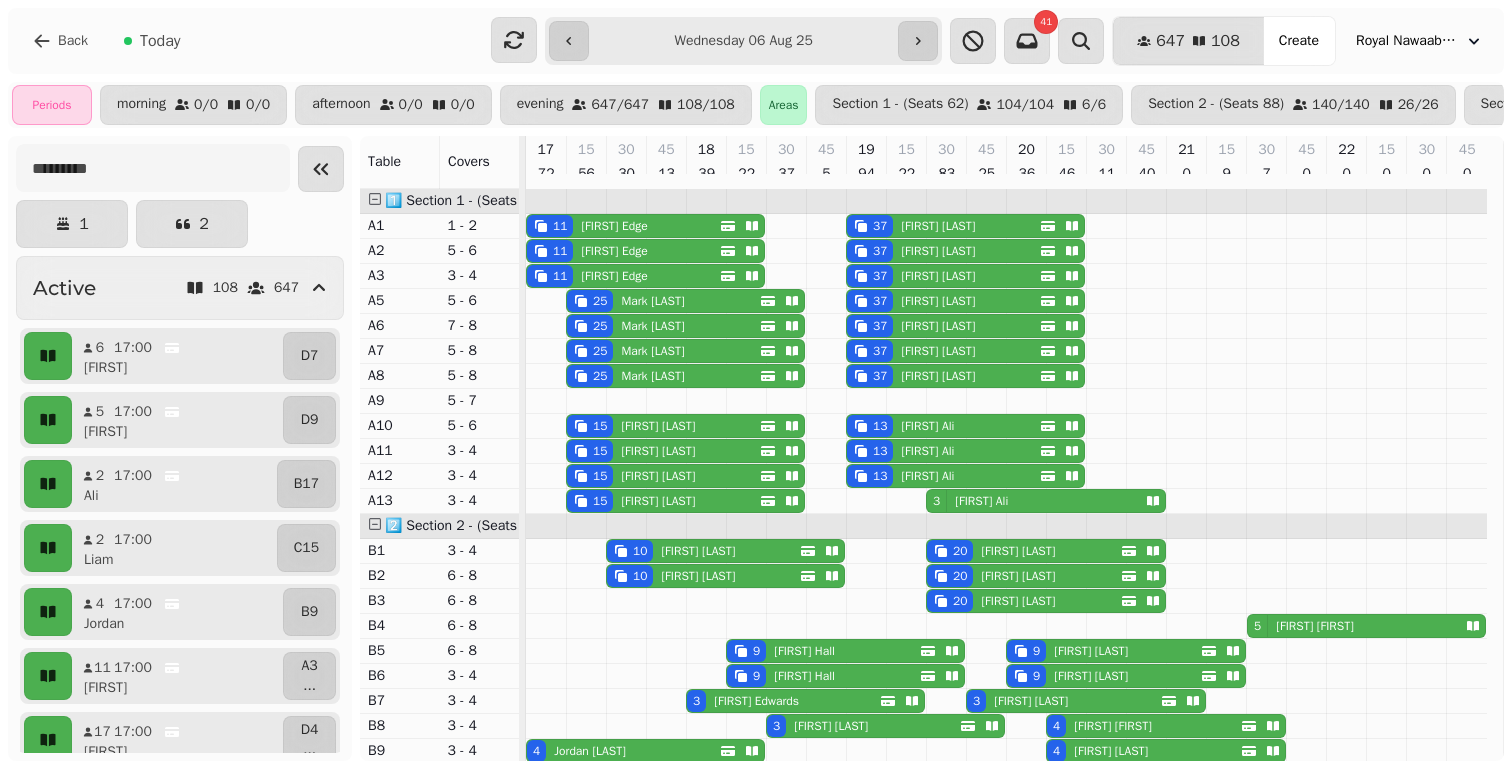 click on "[FIRST] [LAST]" at bounding box center (938, 226) 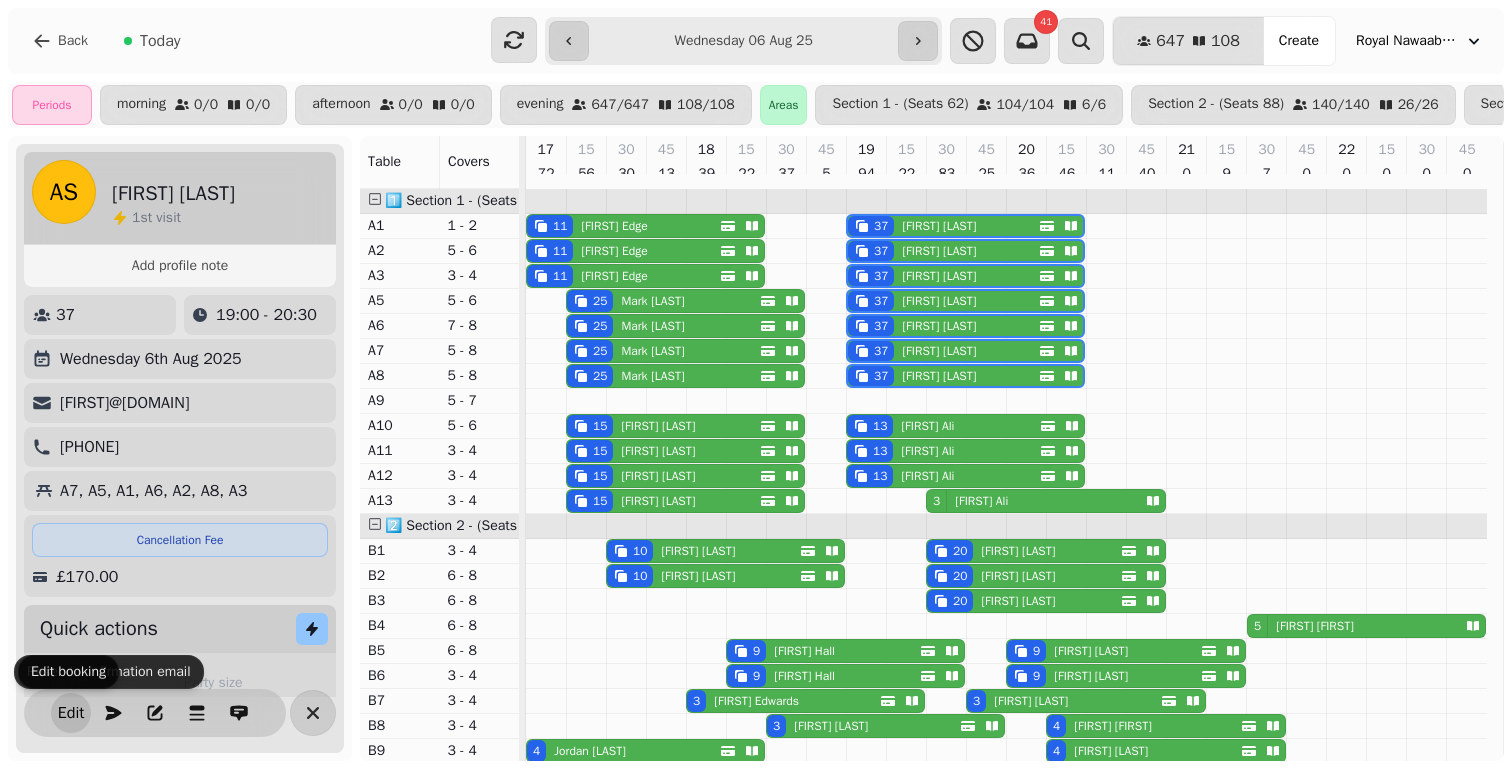 click on "Edit" at bounding box center [71, 713] 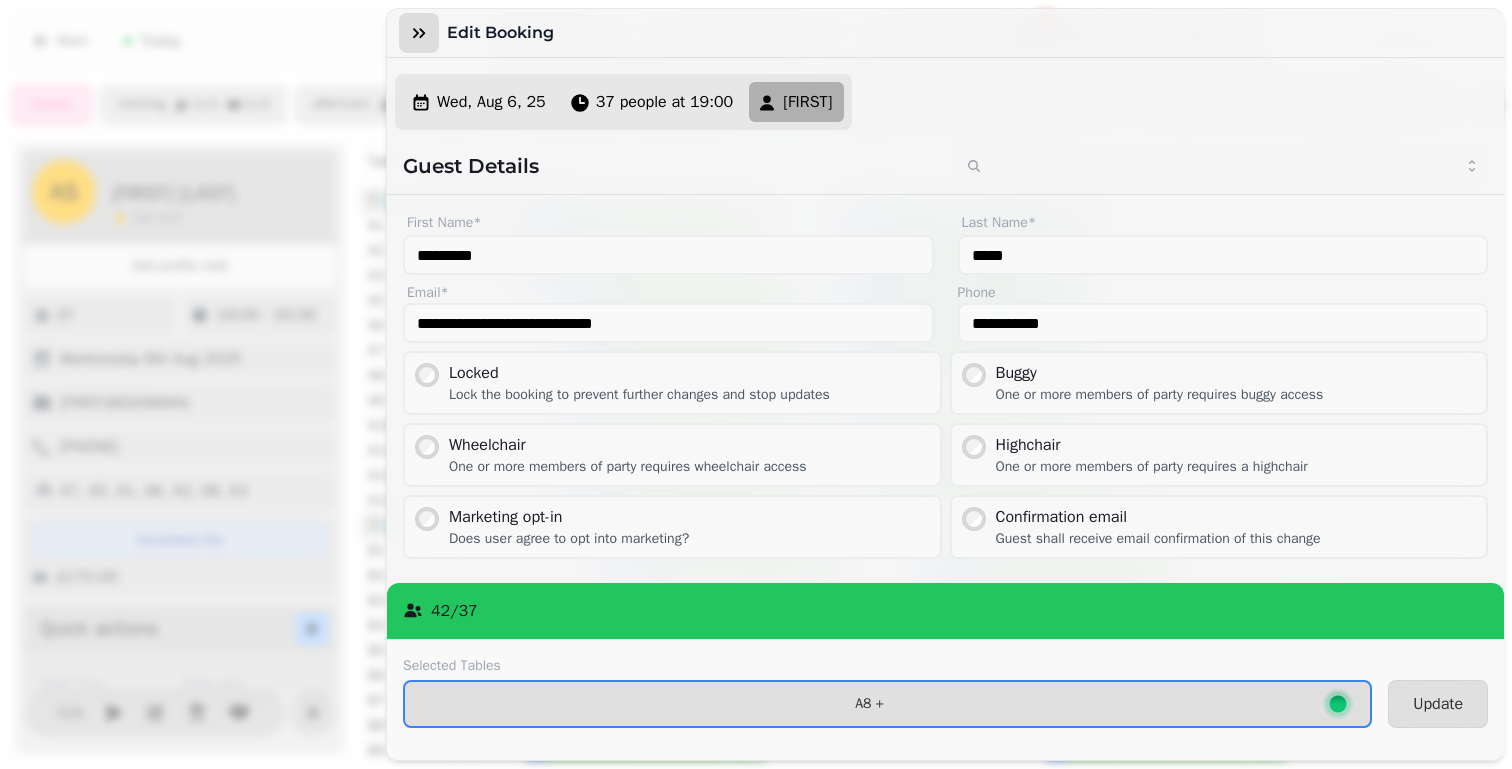 click 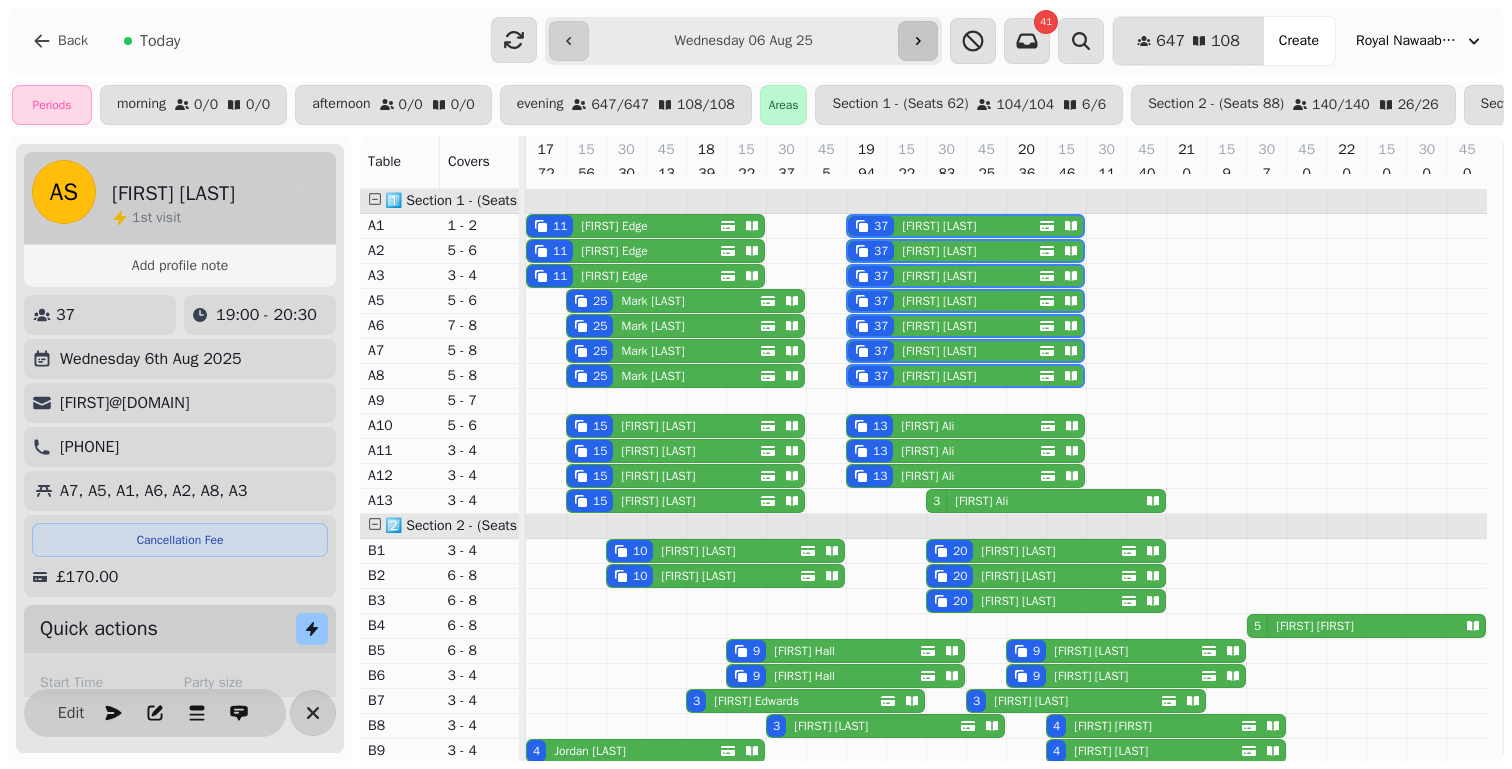 click 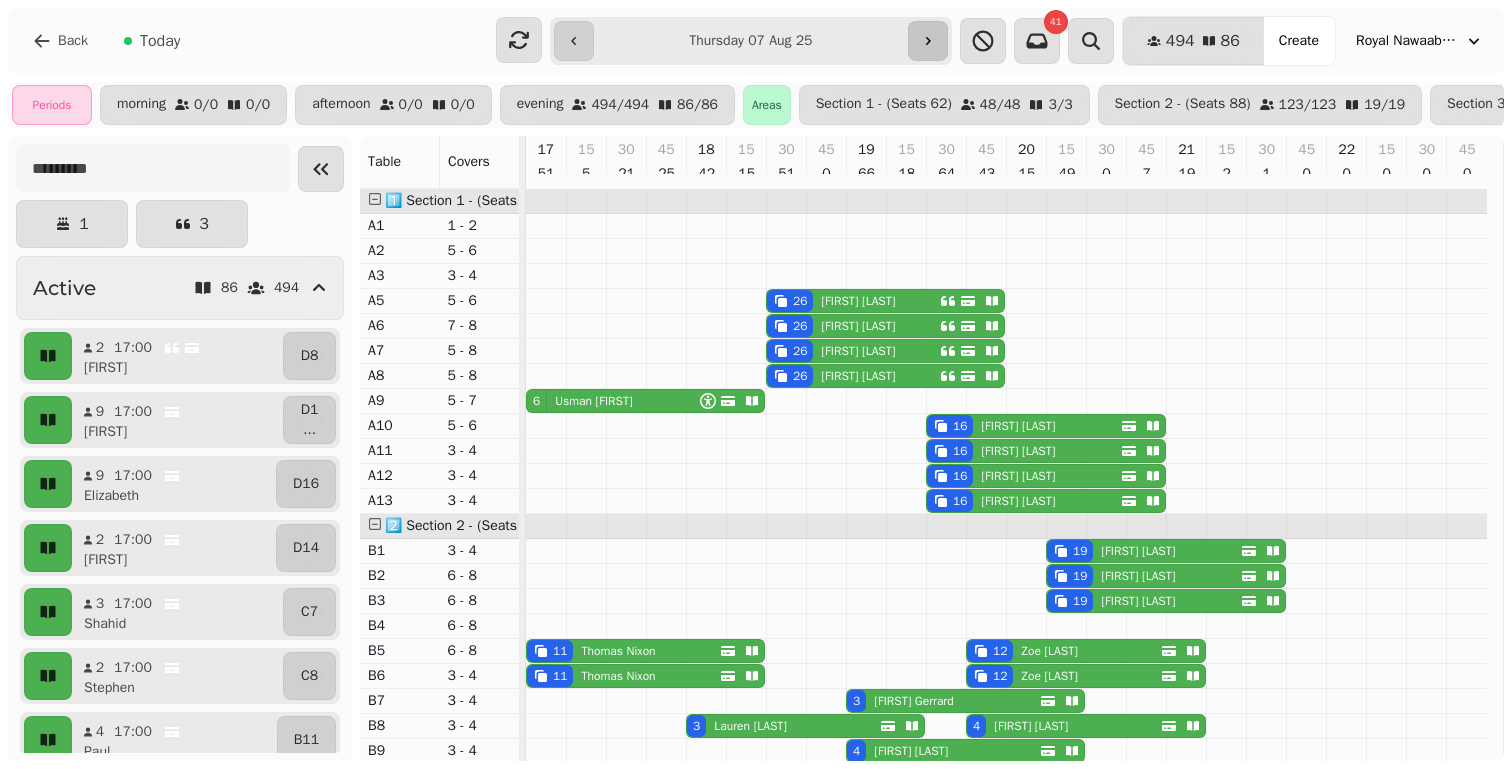 click at bounding box center [928, 41] 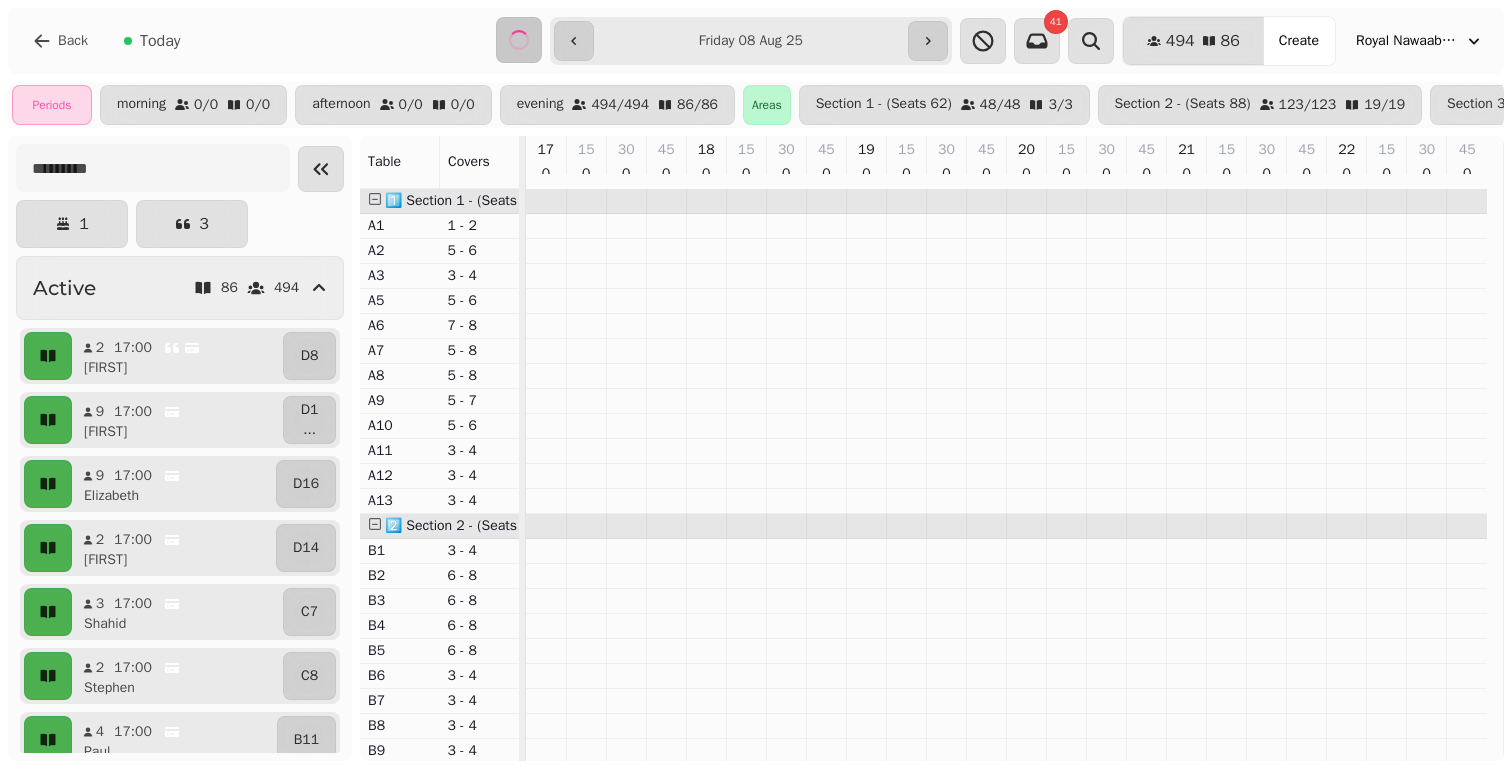 type on "**********" 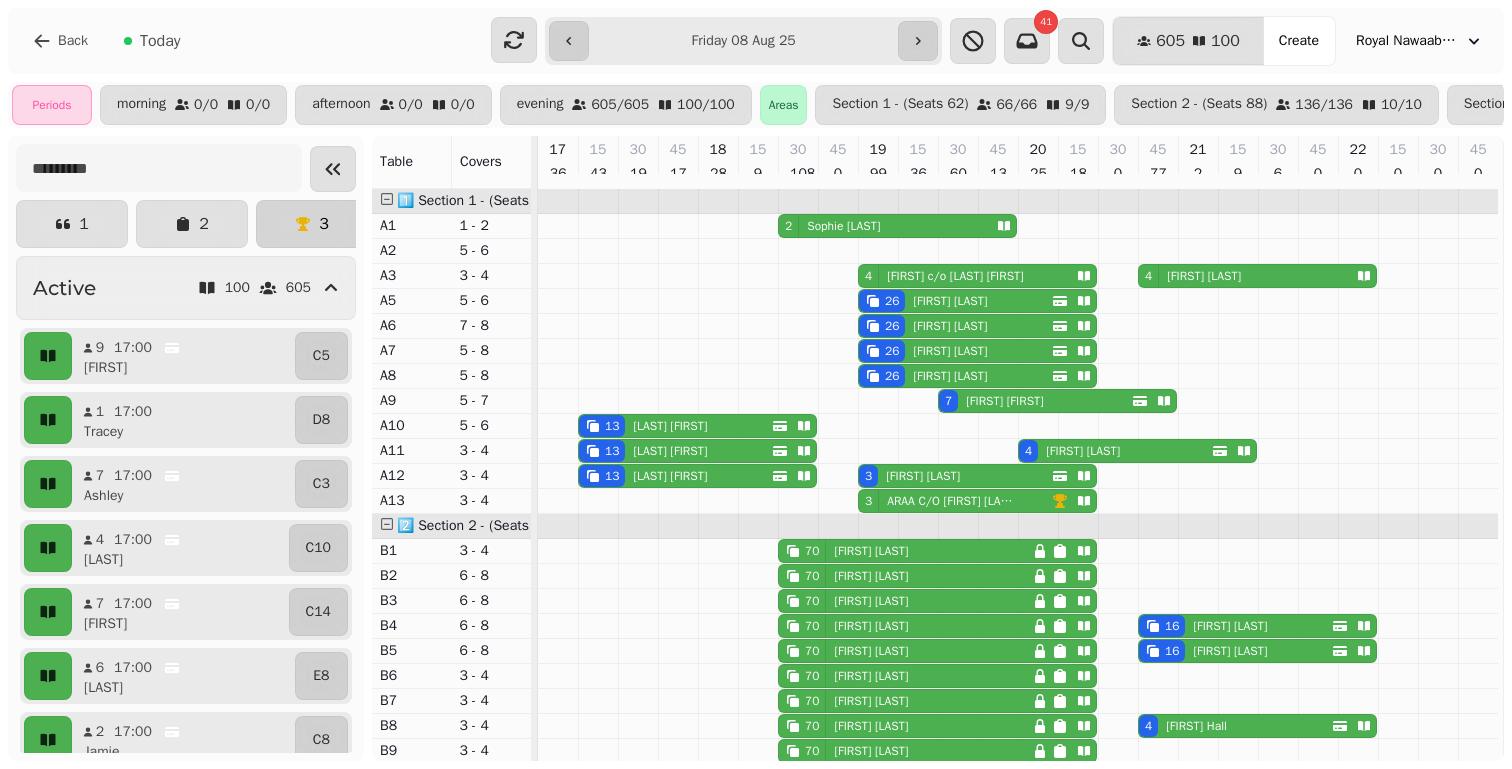 click 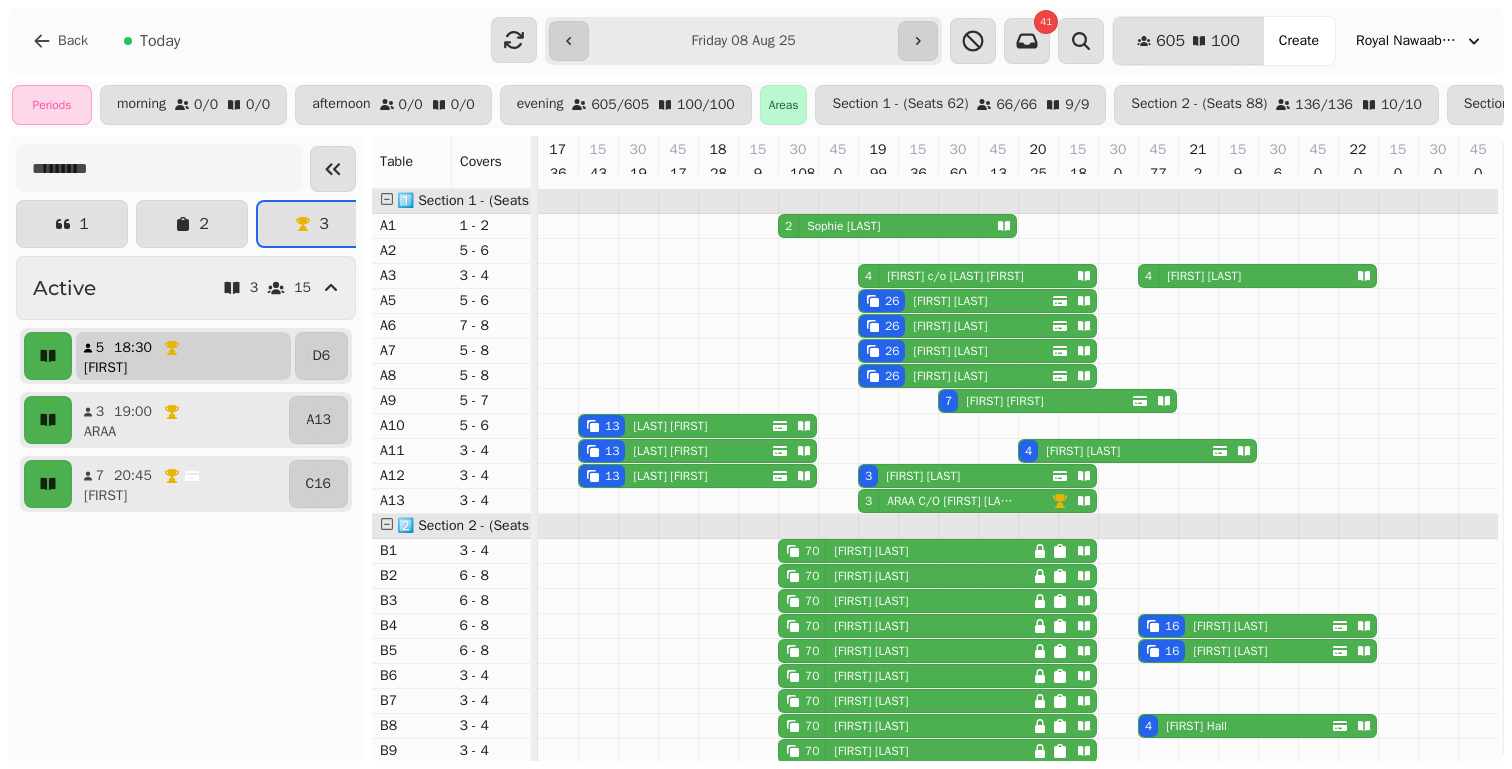 click on "[FIRST]" at bounding box center [191, 368] 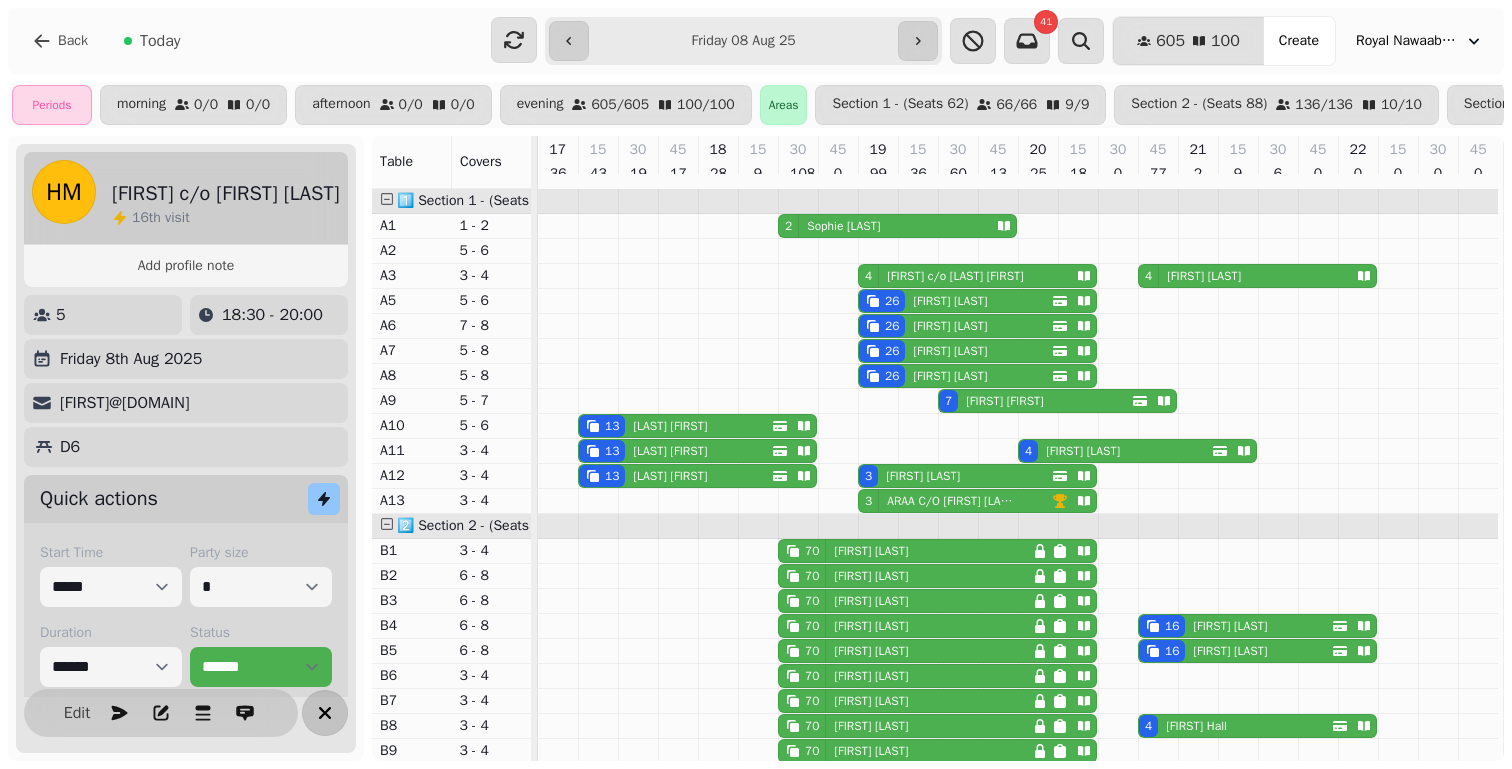 click at bounding box center [325, 713] 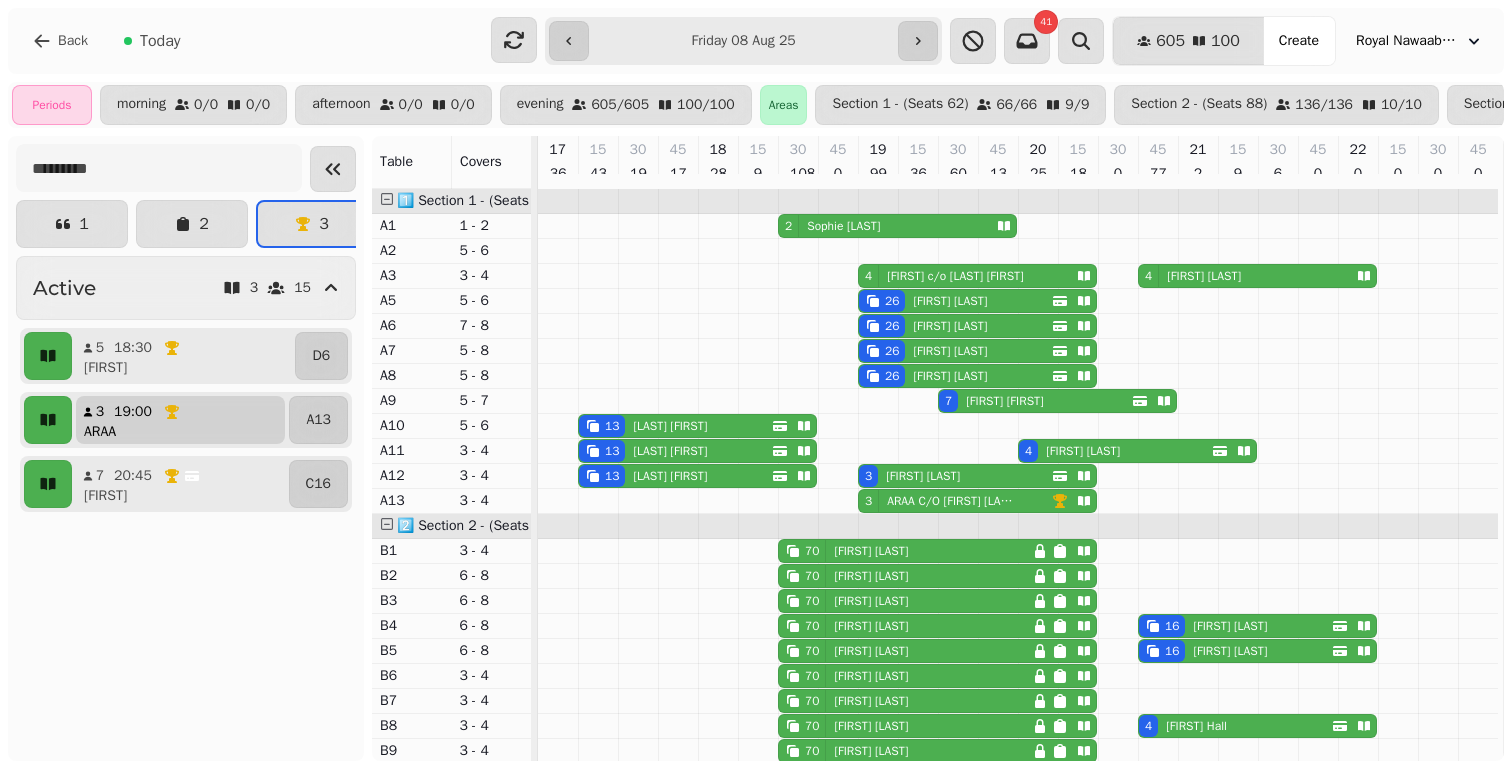 click on "3 19:00 ARAA" at bounding box center [180, 420] 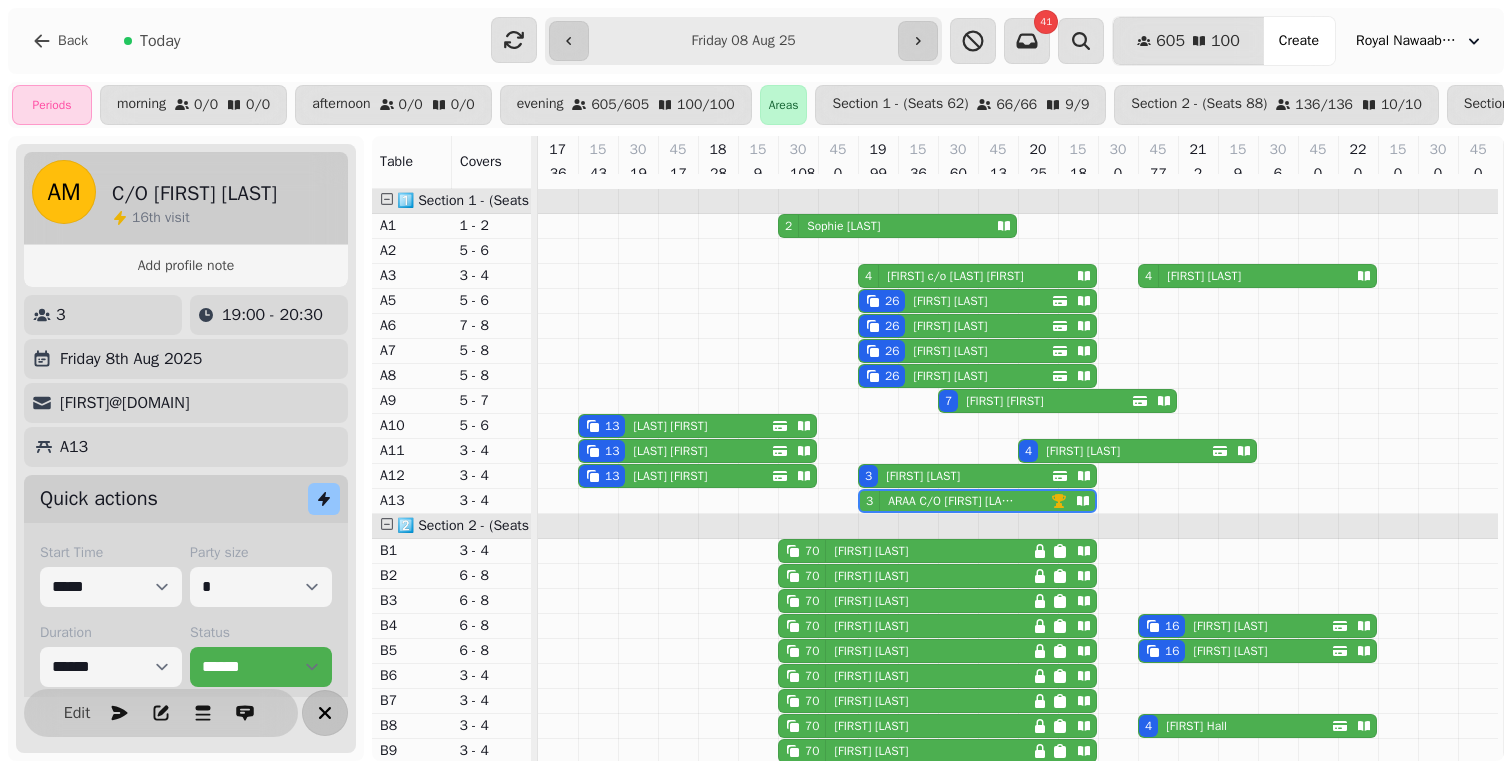 click 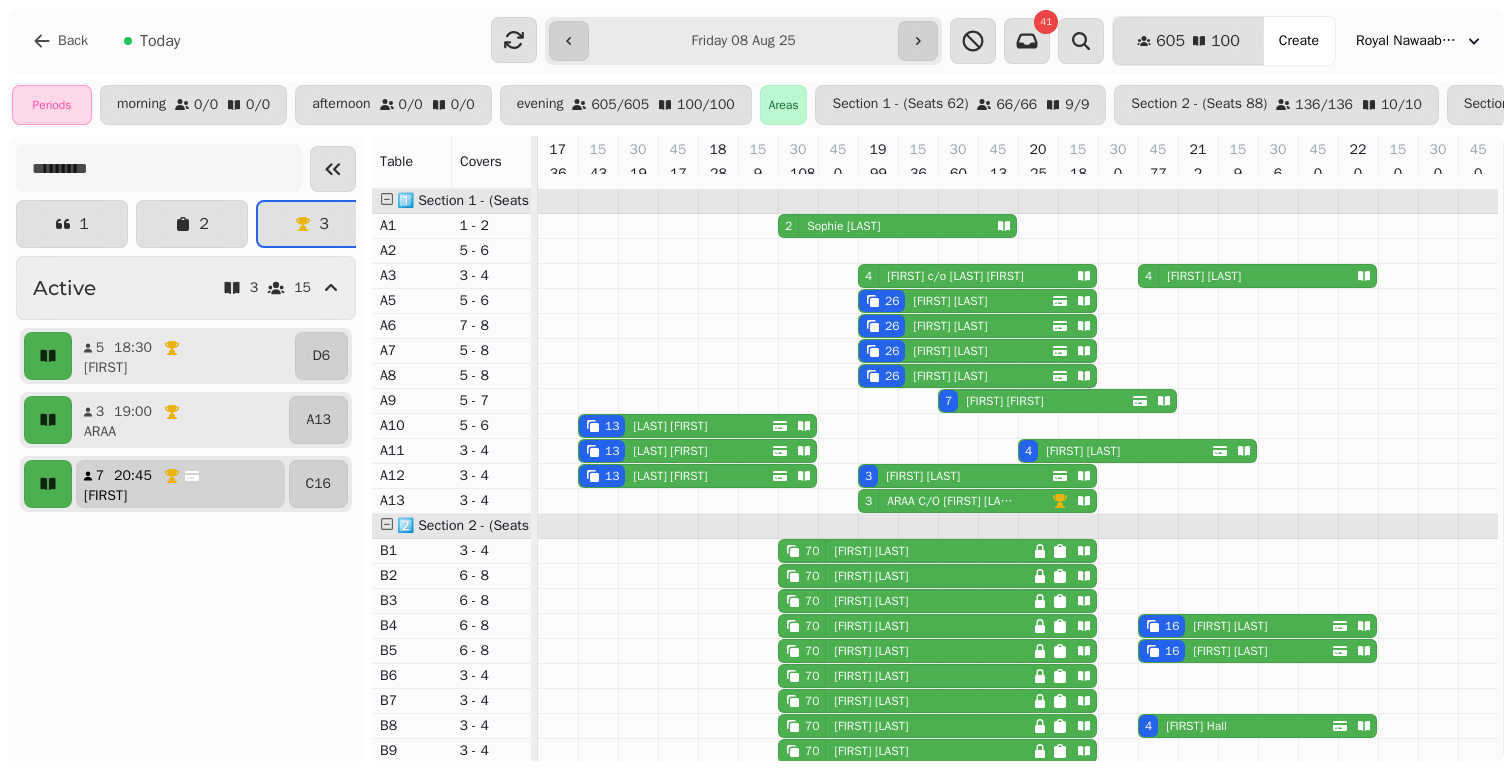 click on "[FIRST]" at bounding box center (188, 496) 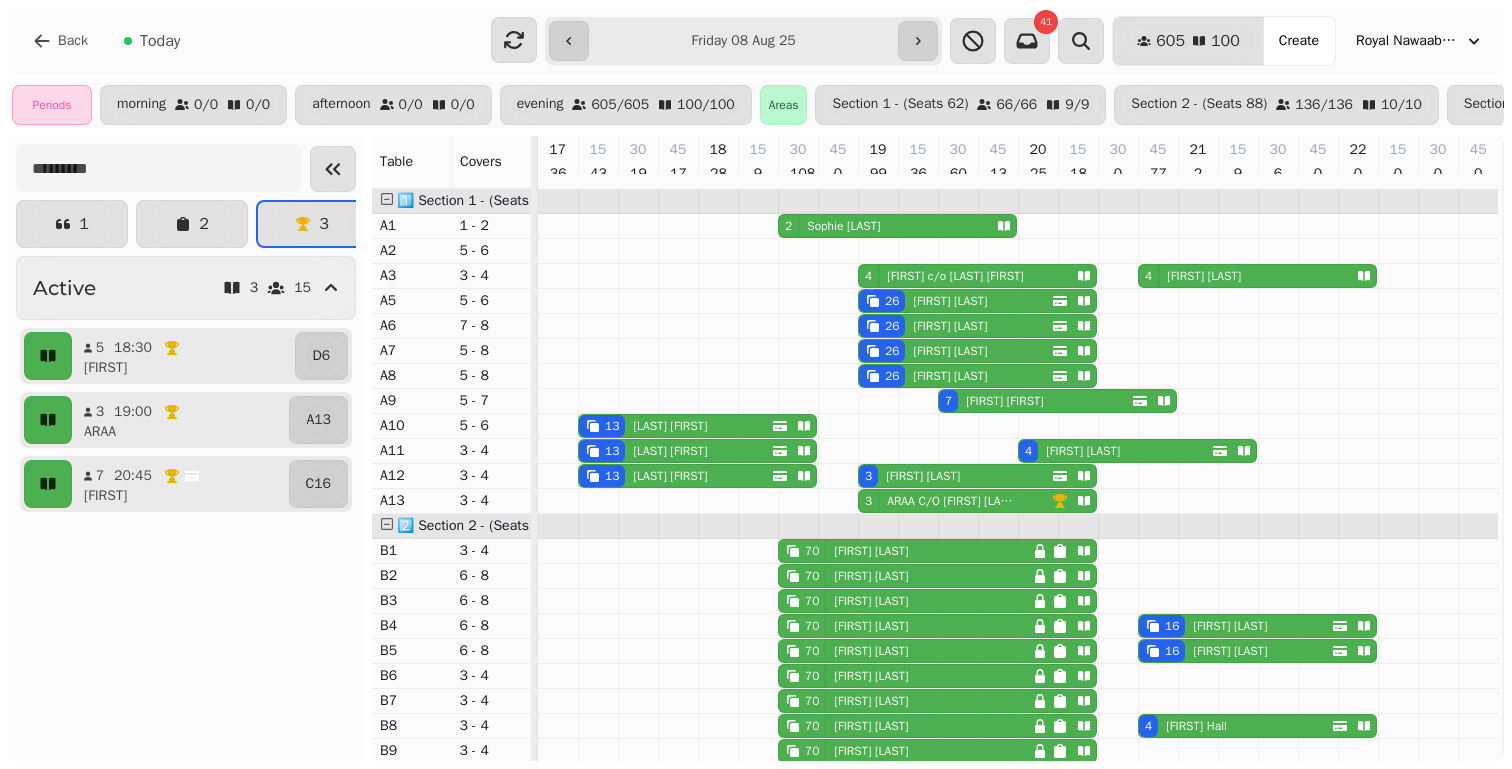 select on "**********" 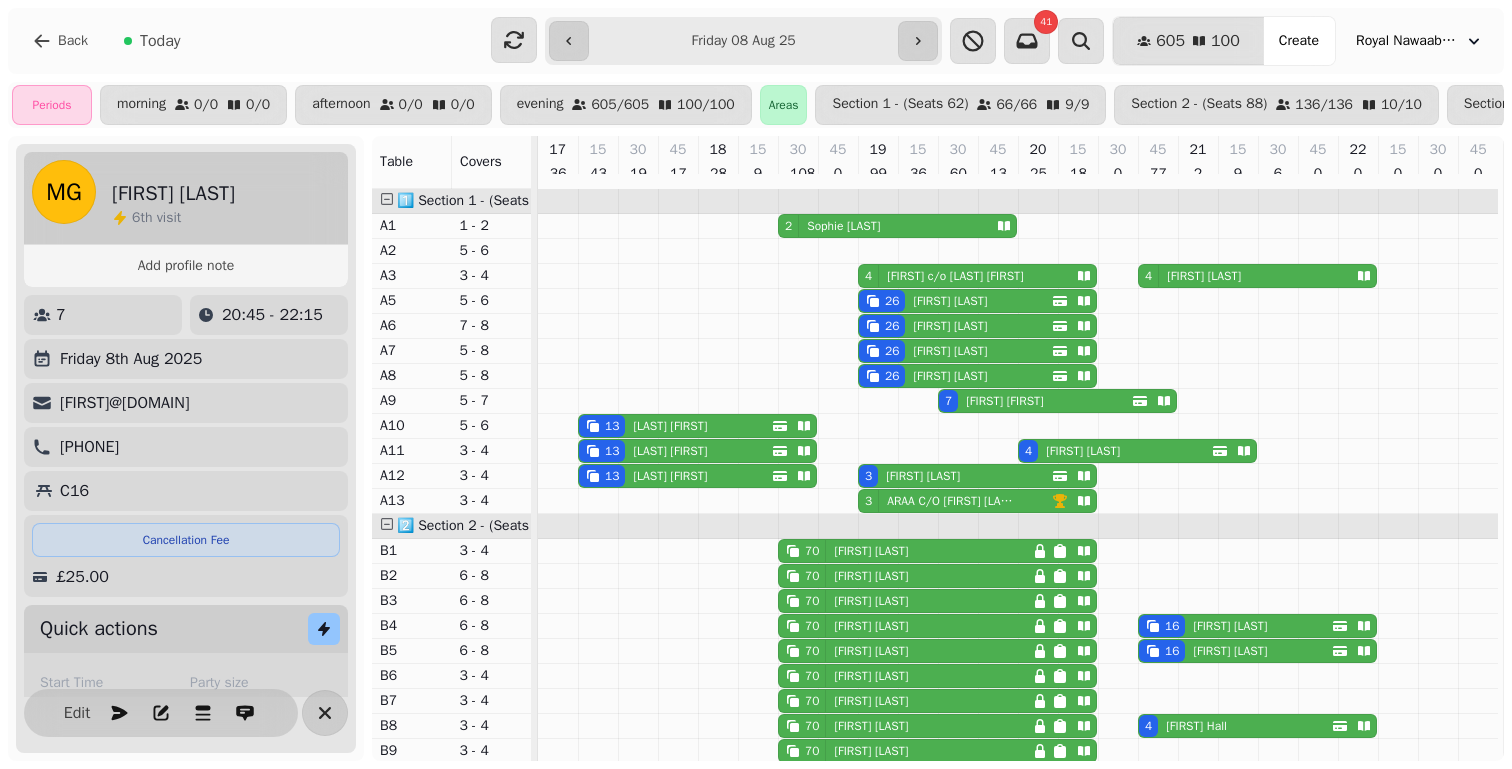 click on "[FIRST]@[DOMAIN]" at bounding box center [124, 403] 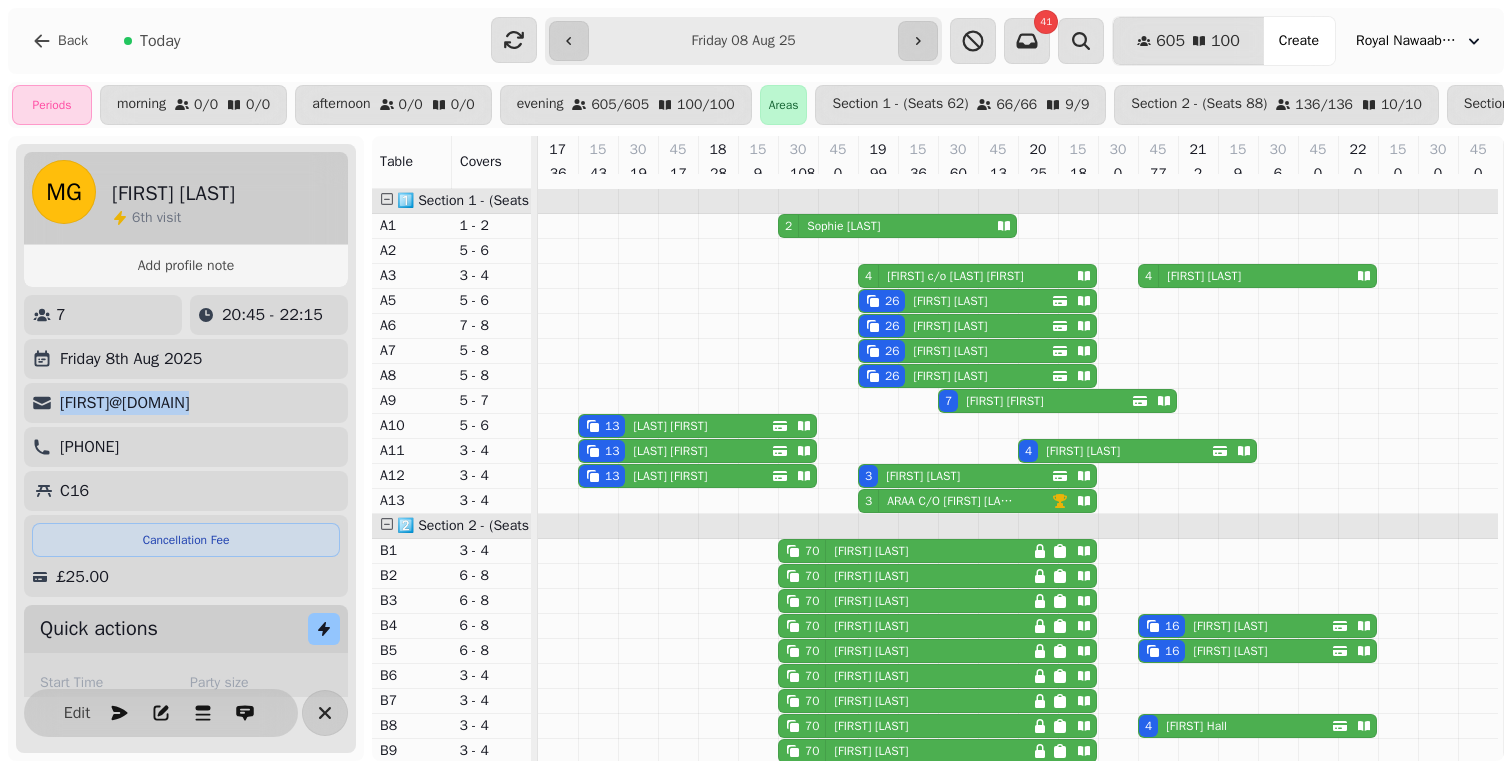 click on "[FIRST]@[DOMAIN]" at bounding box center (124, 403) 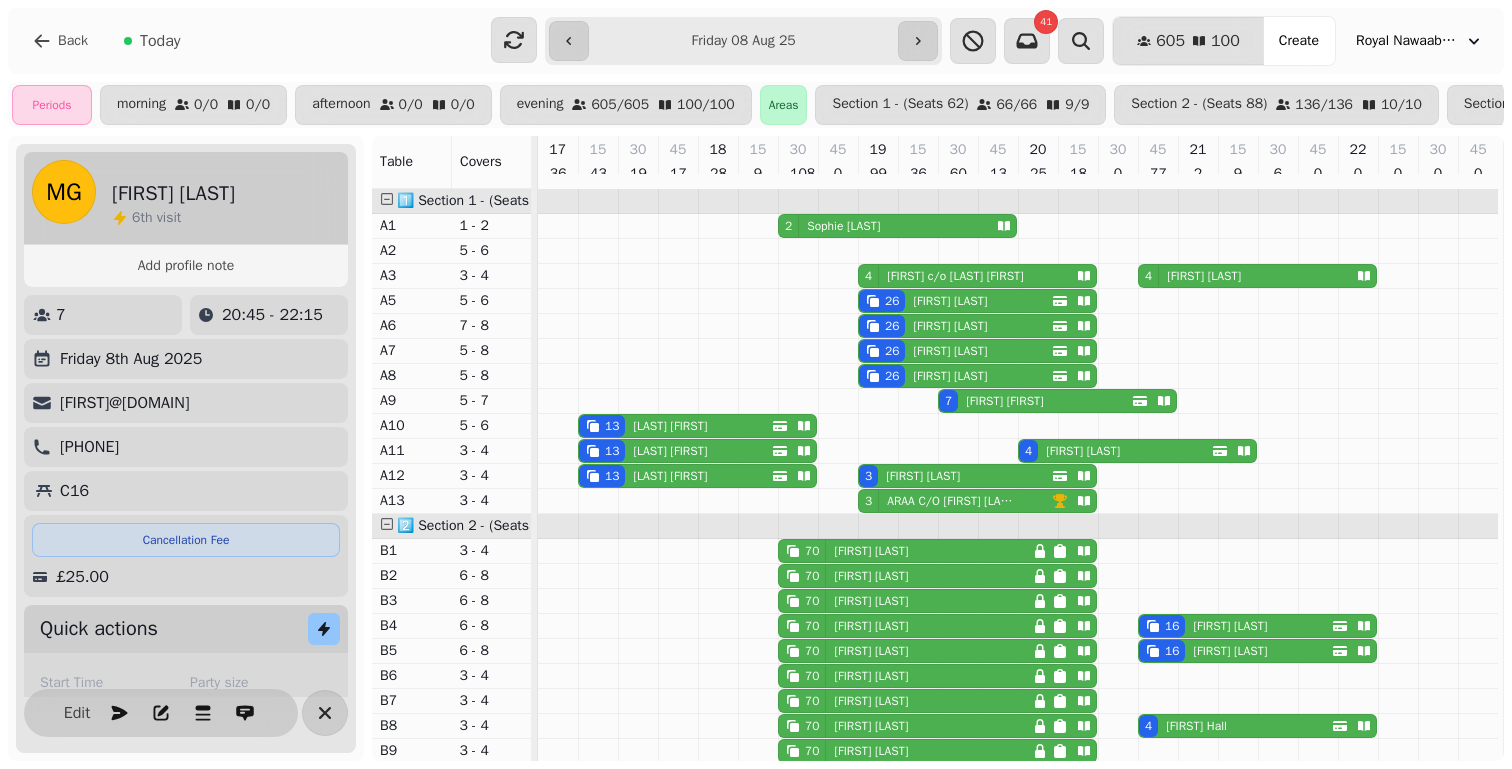 click on "Back Today" at bounding box center (245, 41) 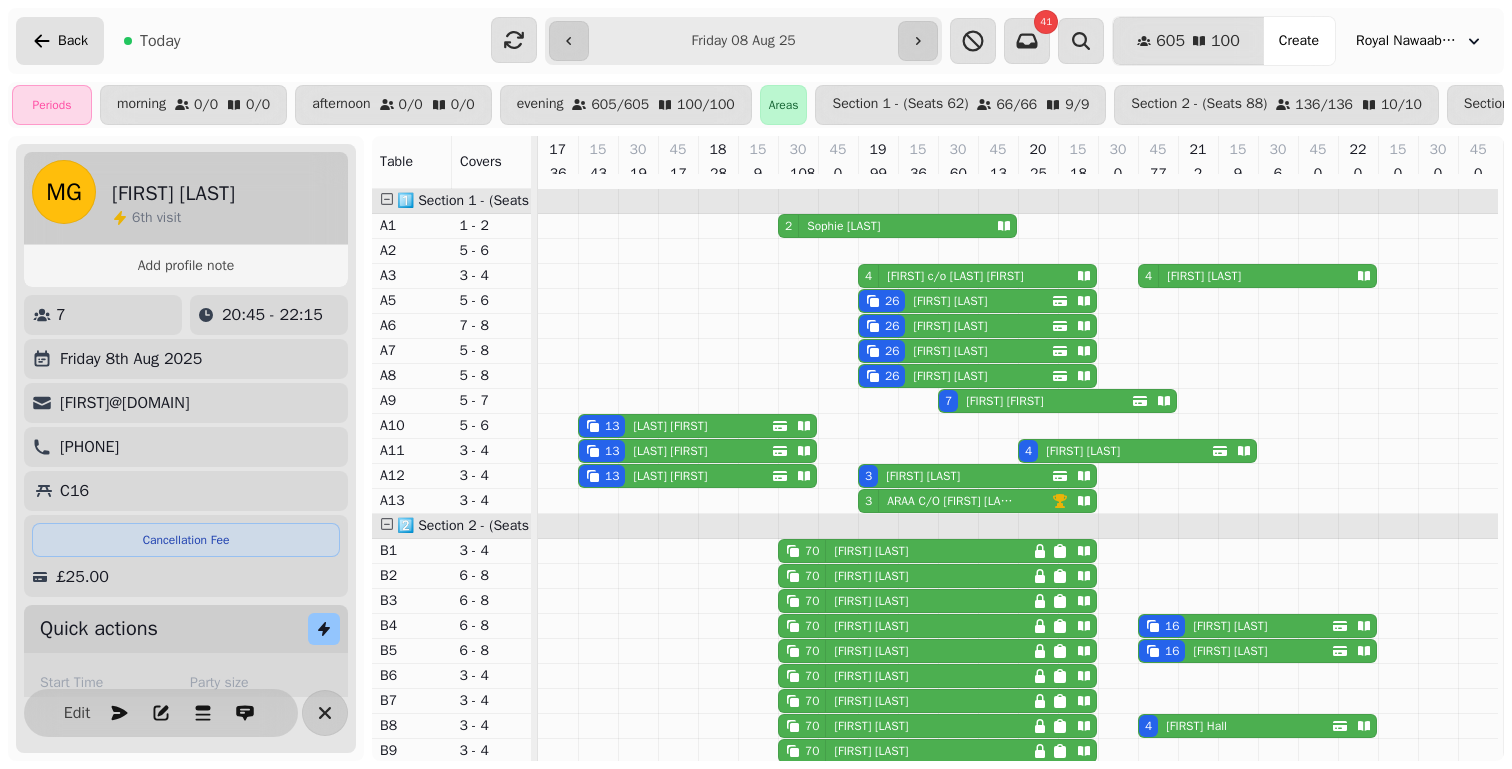 click on "Back" at bounding box center [73, 41] 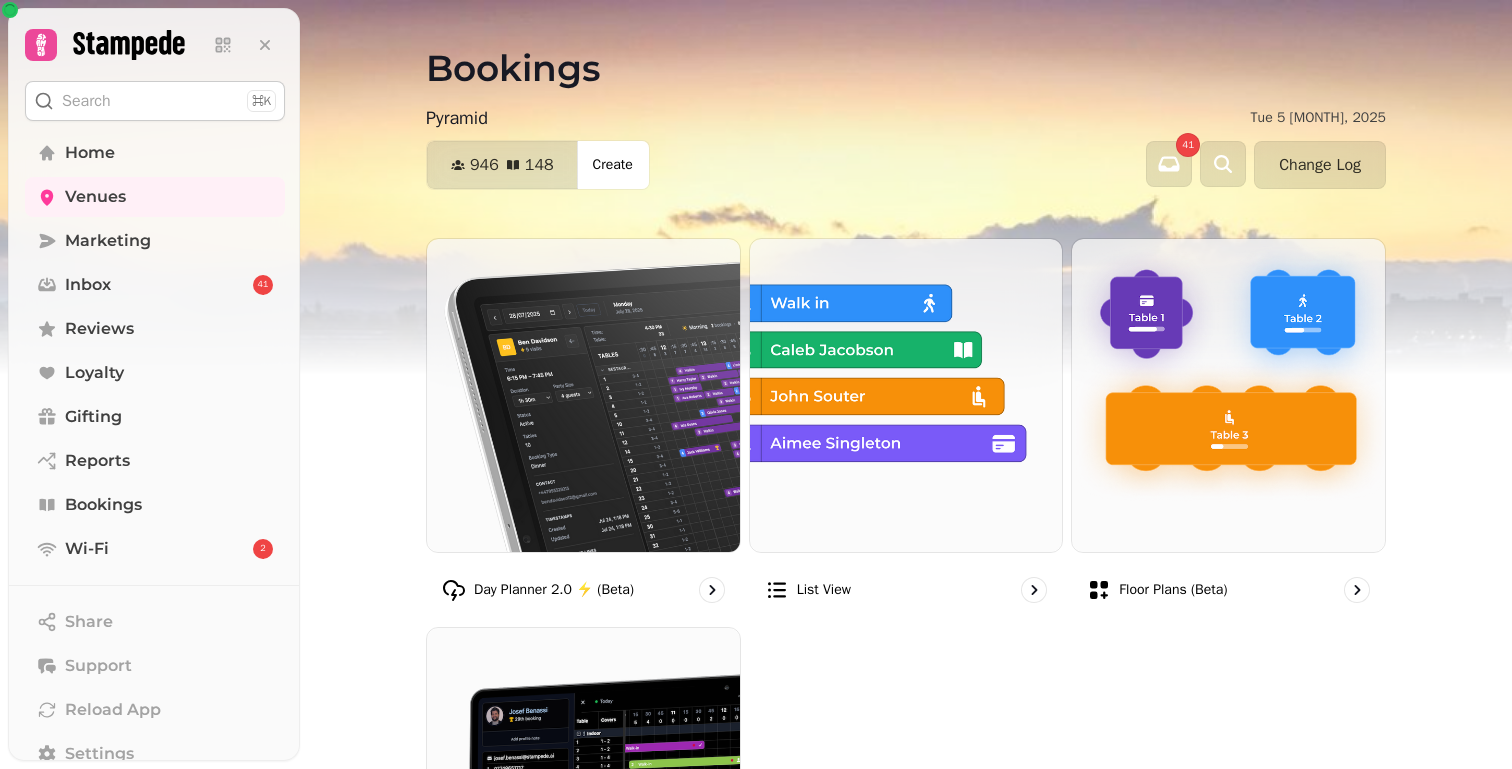 click on "Search ⌘K" at bounding box center (155, 101) 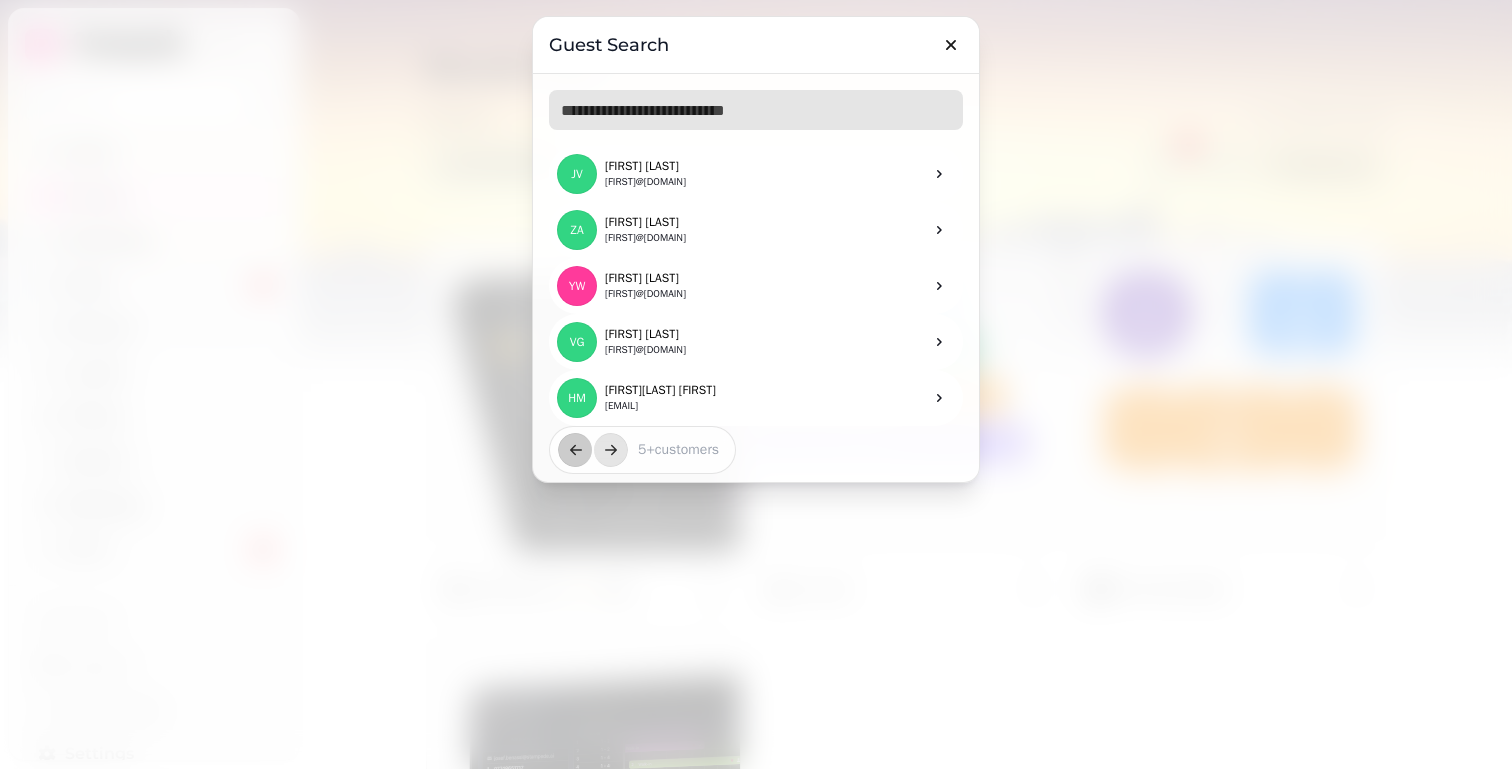 click at bounding box center [756, 110] 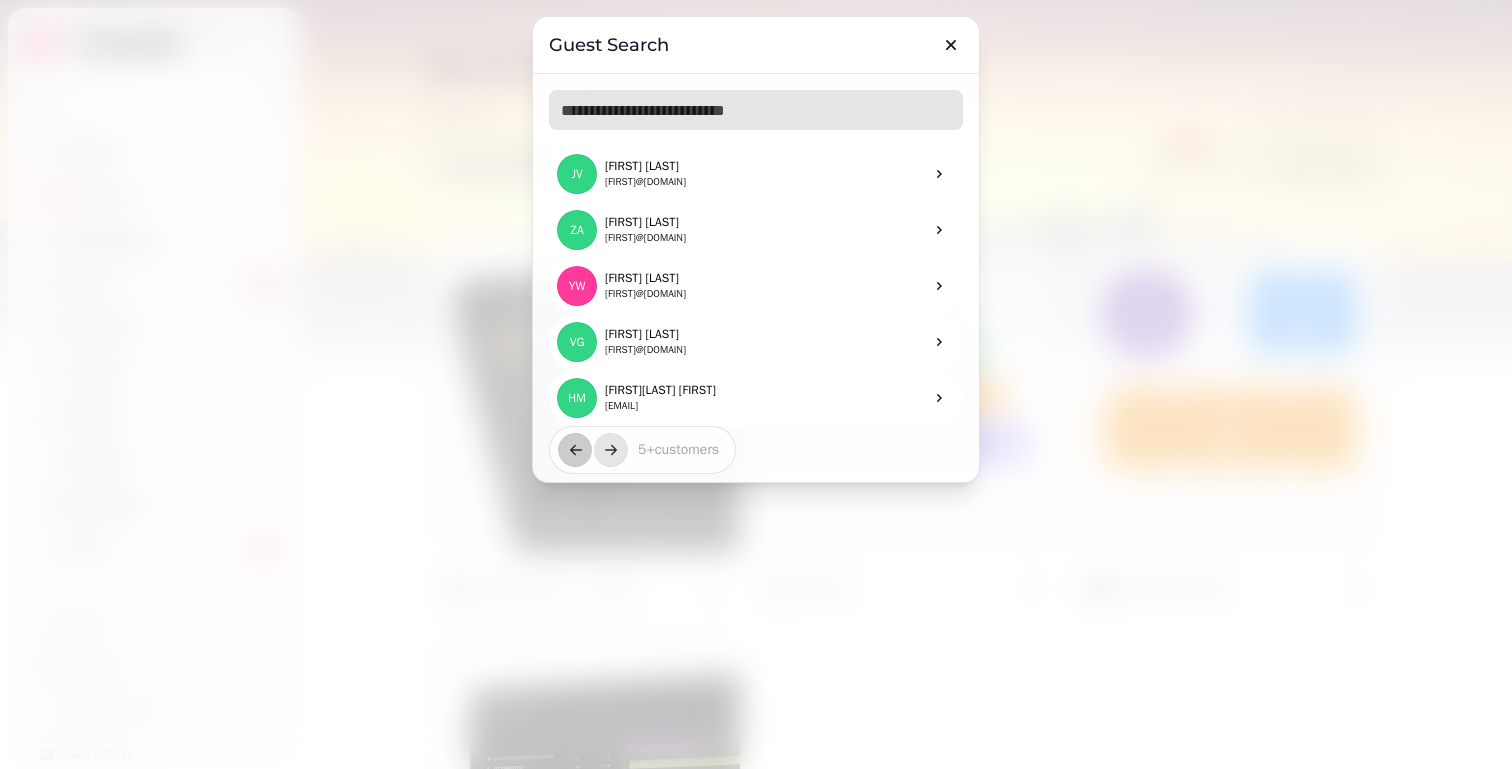 paste on "**********" 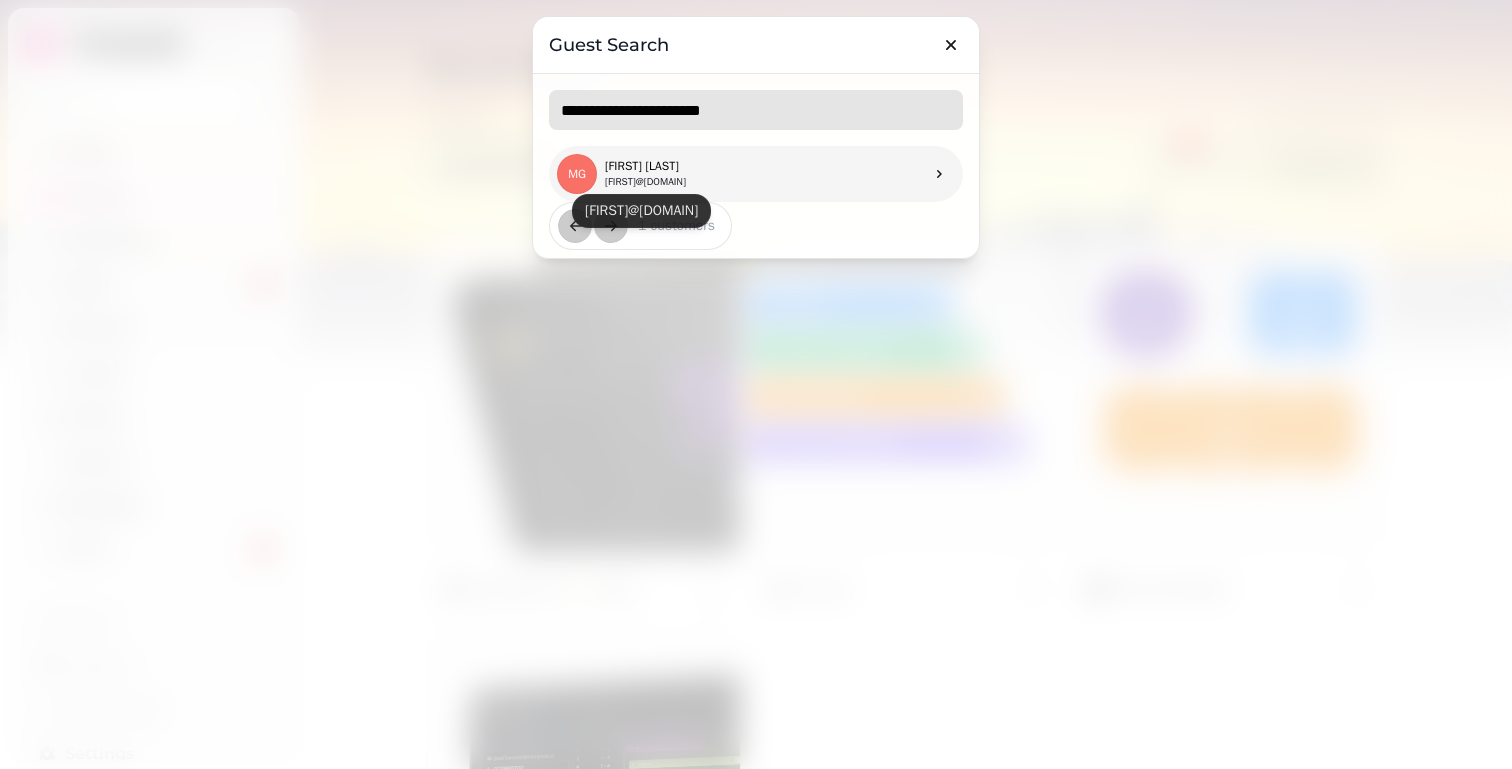 type on "**********" 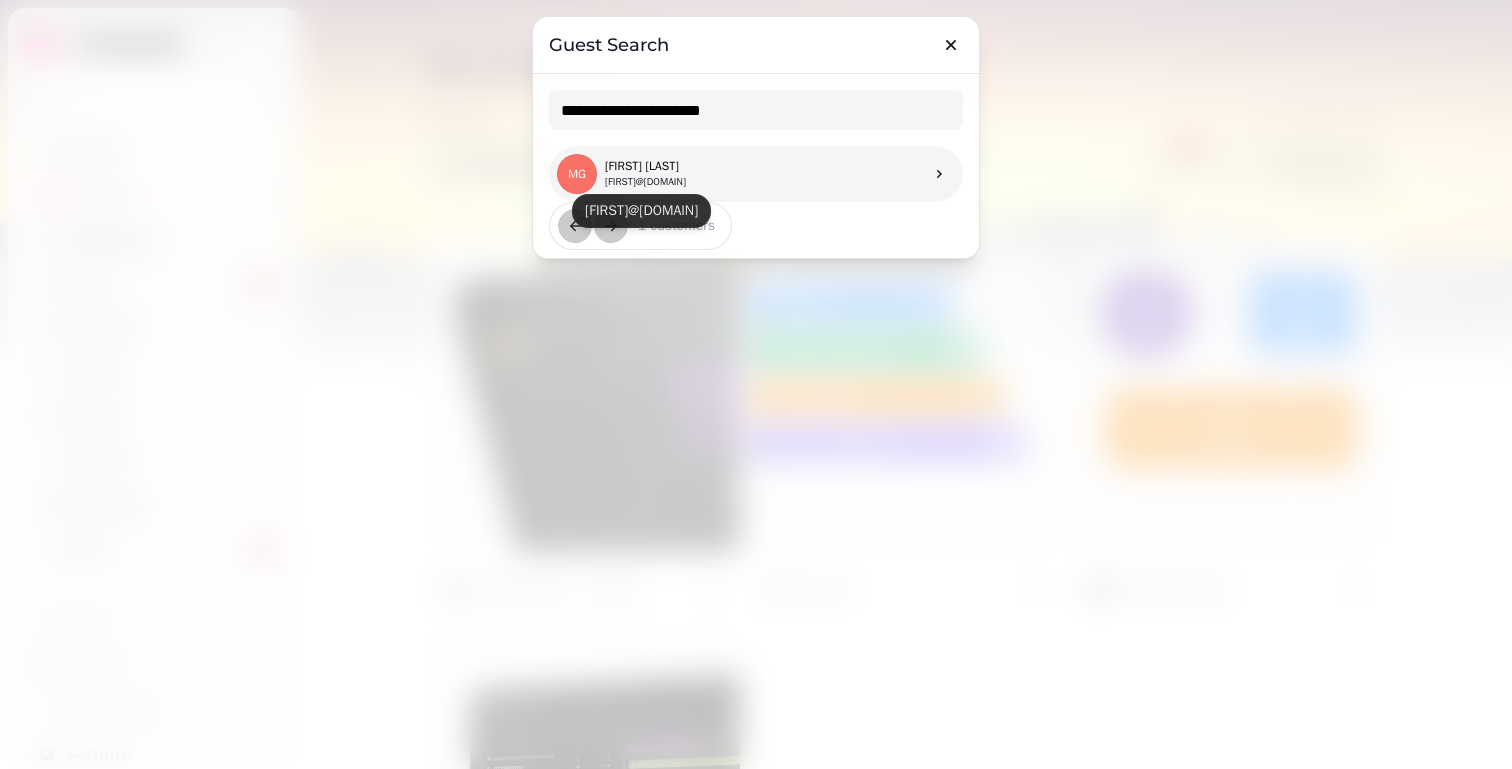 click on "[FIRST]@[DOMAIN]" at bounding box center [645, 182] 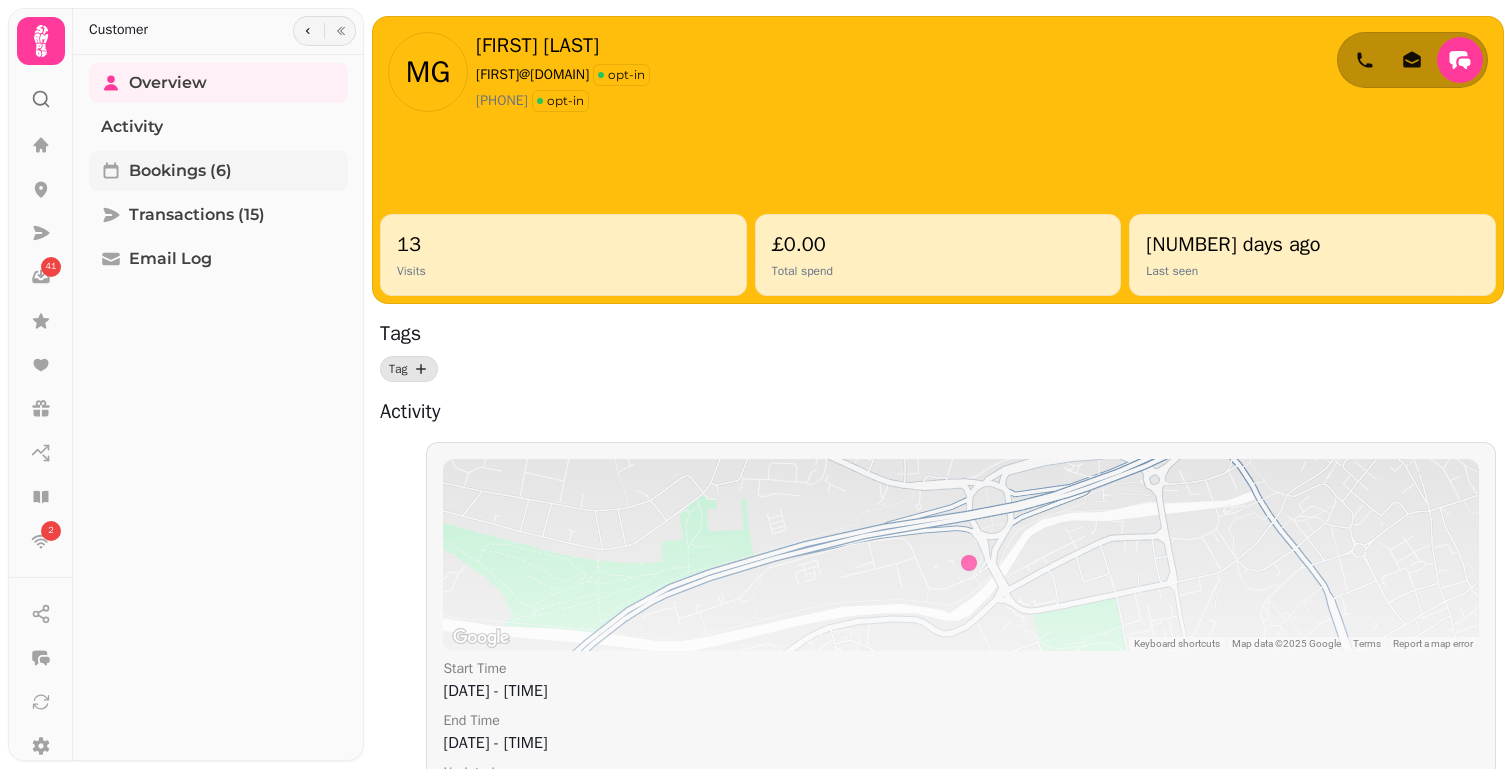 click on "Bookings (6)" at bounding box center (218, 171) 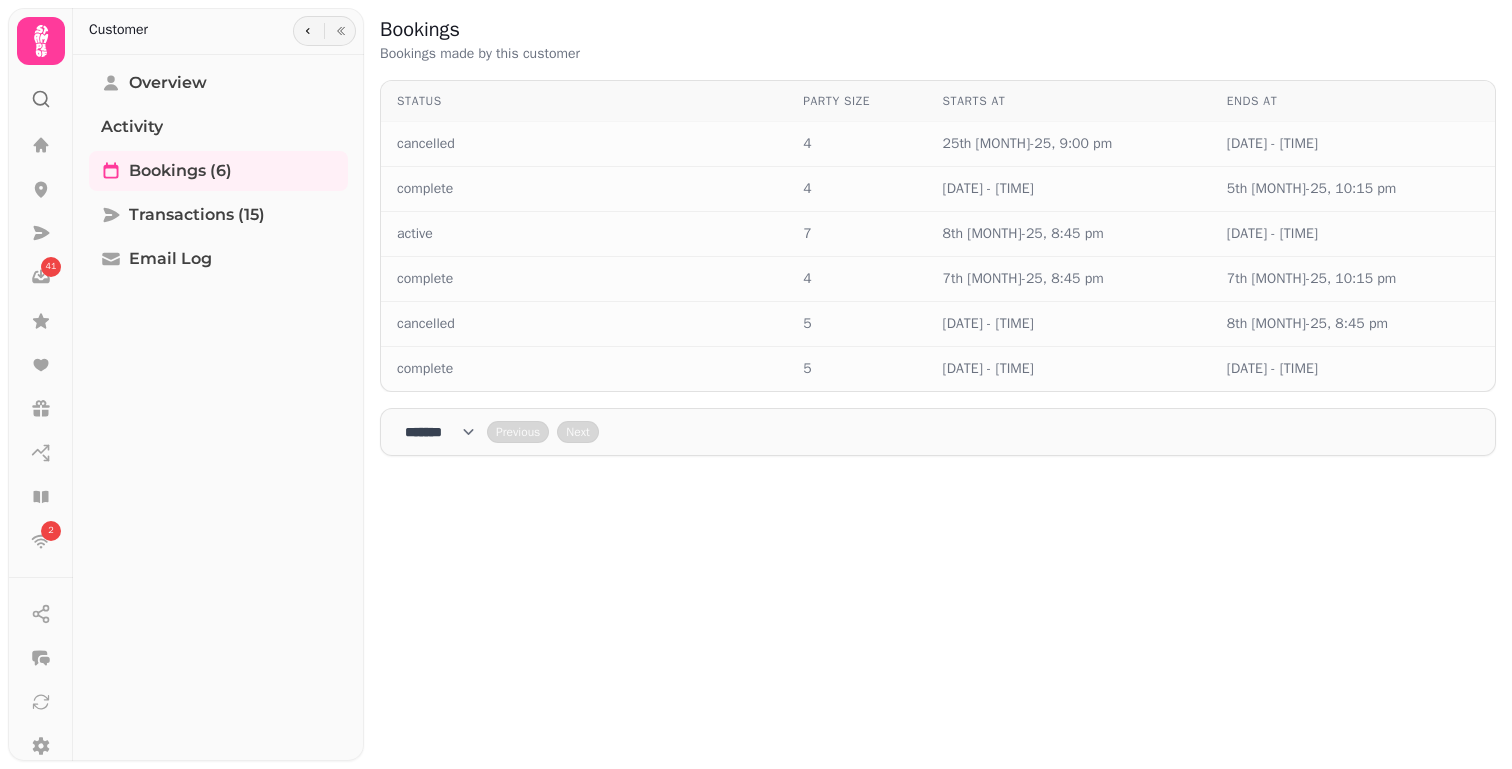 click 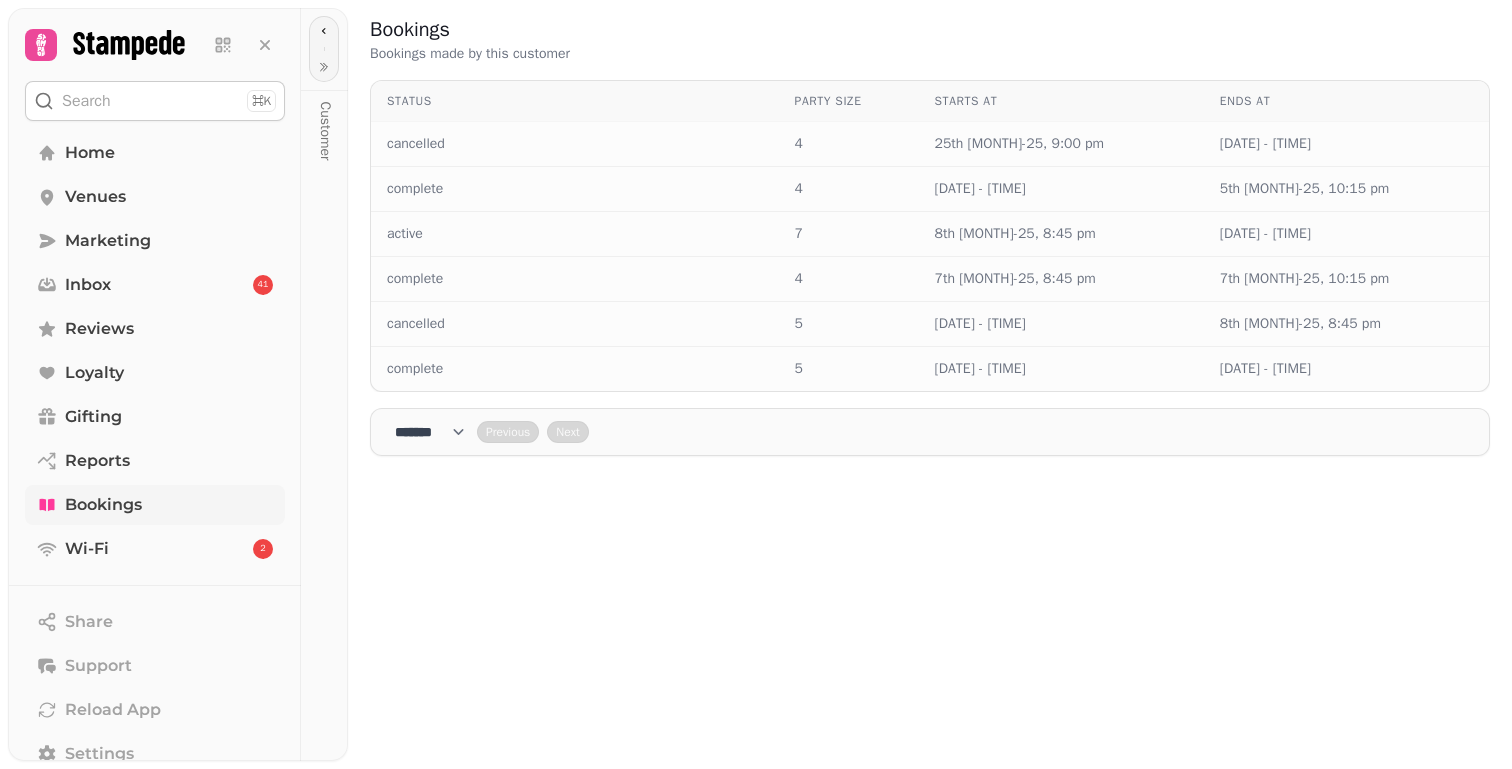 click on "Bookings" at bounding box center (103, 505) 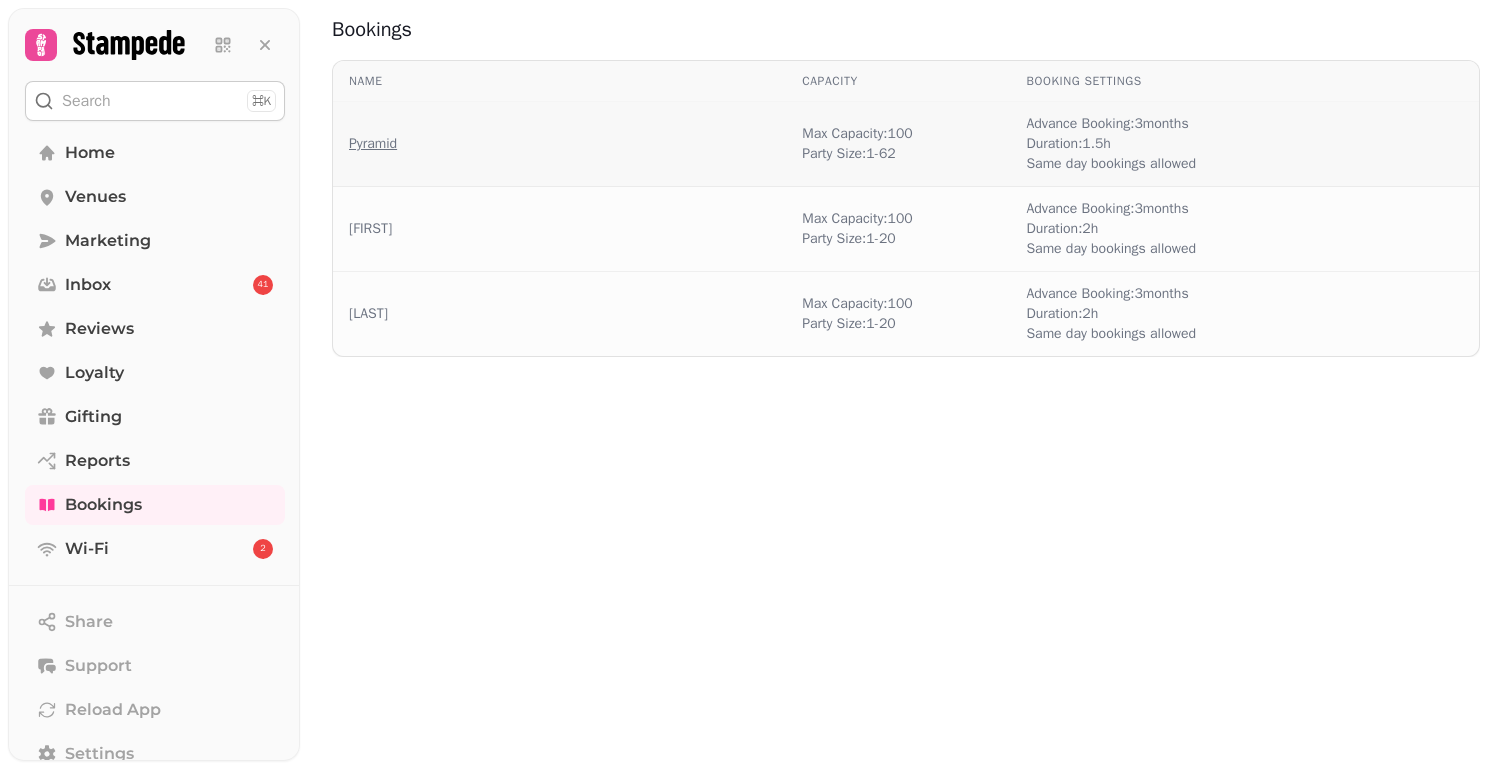 click on "Pyramid" at bounding box center [373, 144] 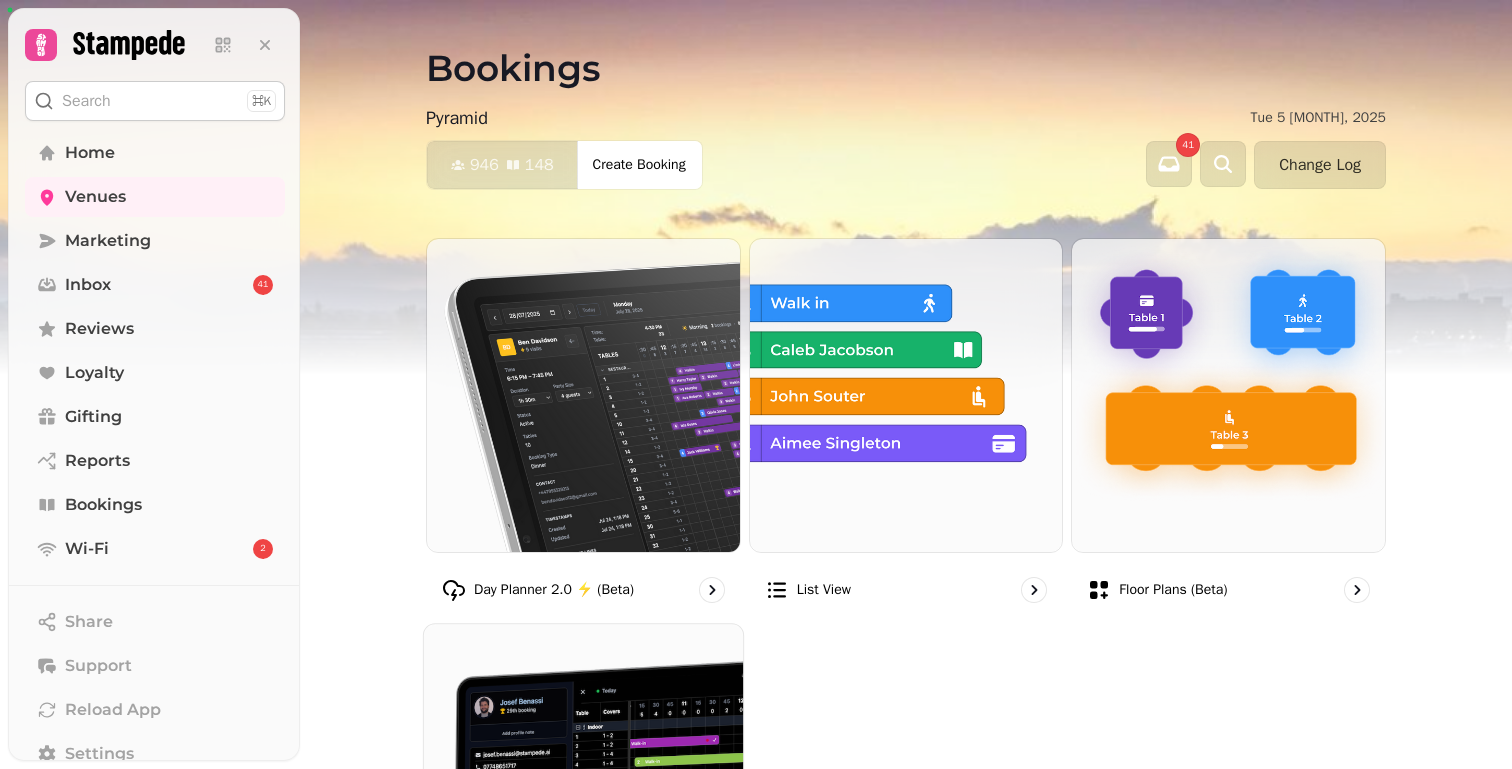 click at bounding box center [583, 783] 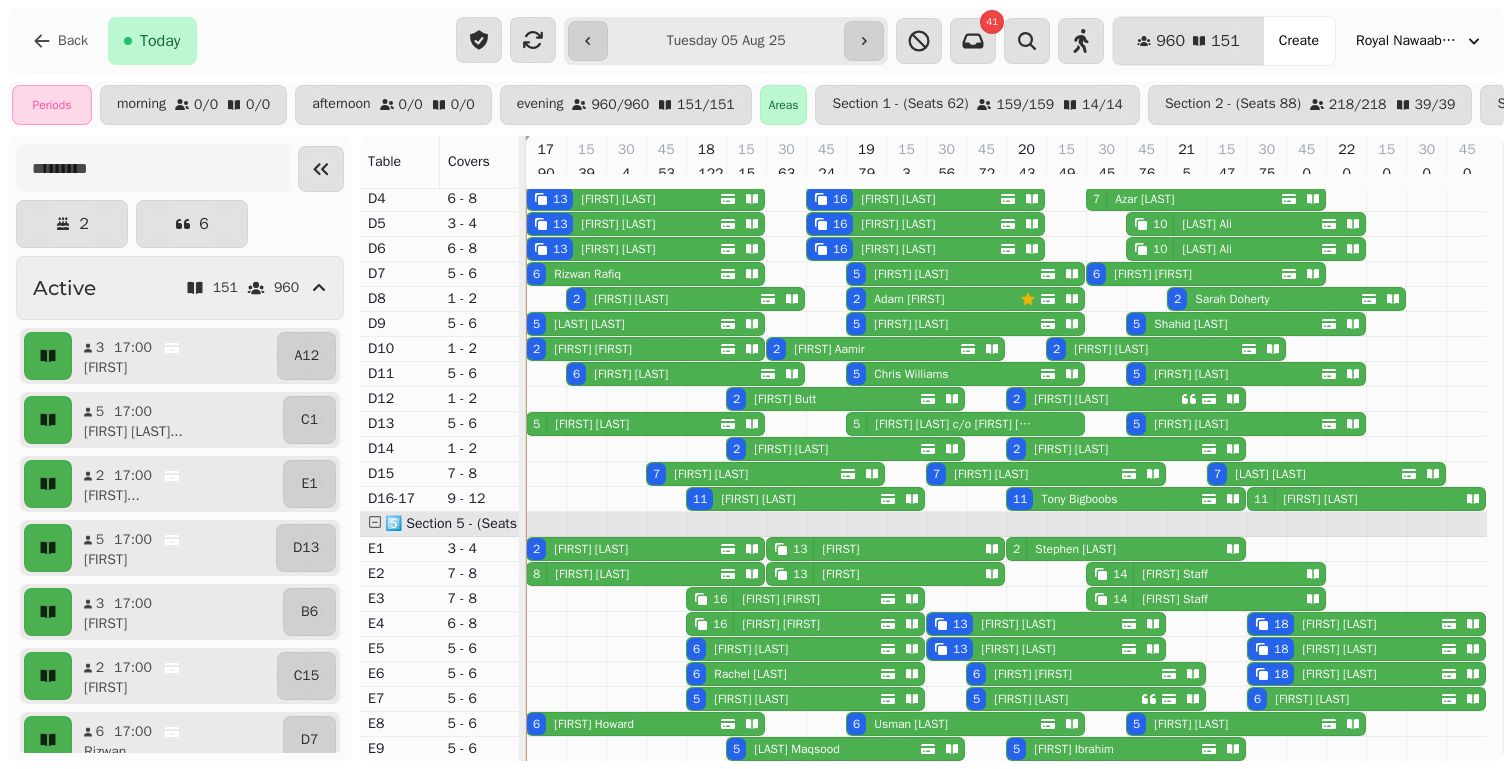 scroll, scrollTop: 1284, scrollLeft: 0, axis: vertical 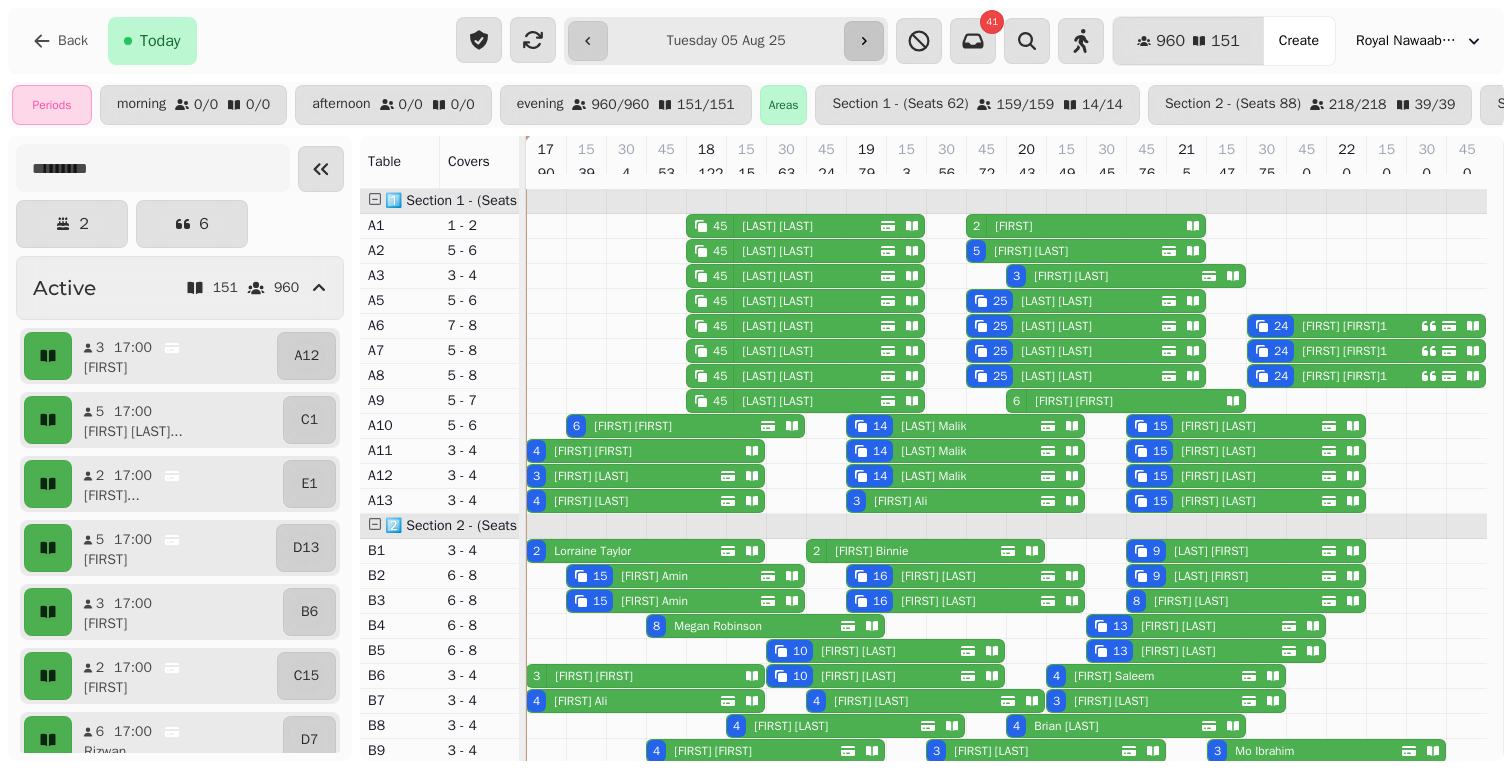 click 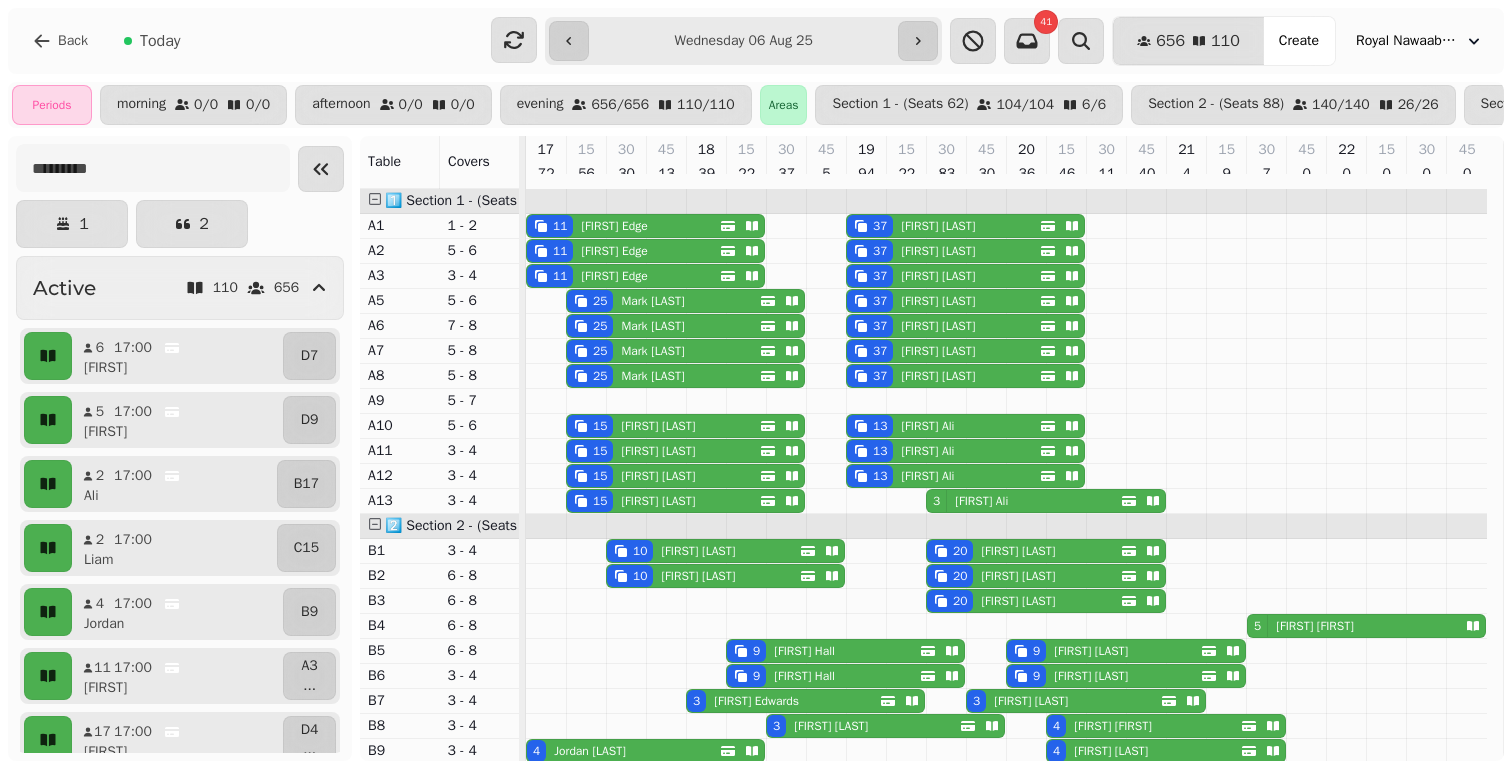 scroll, scrollTop: 206, scrollLeft: 0, axis: vertical 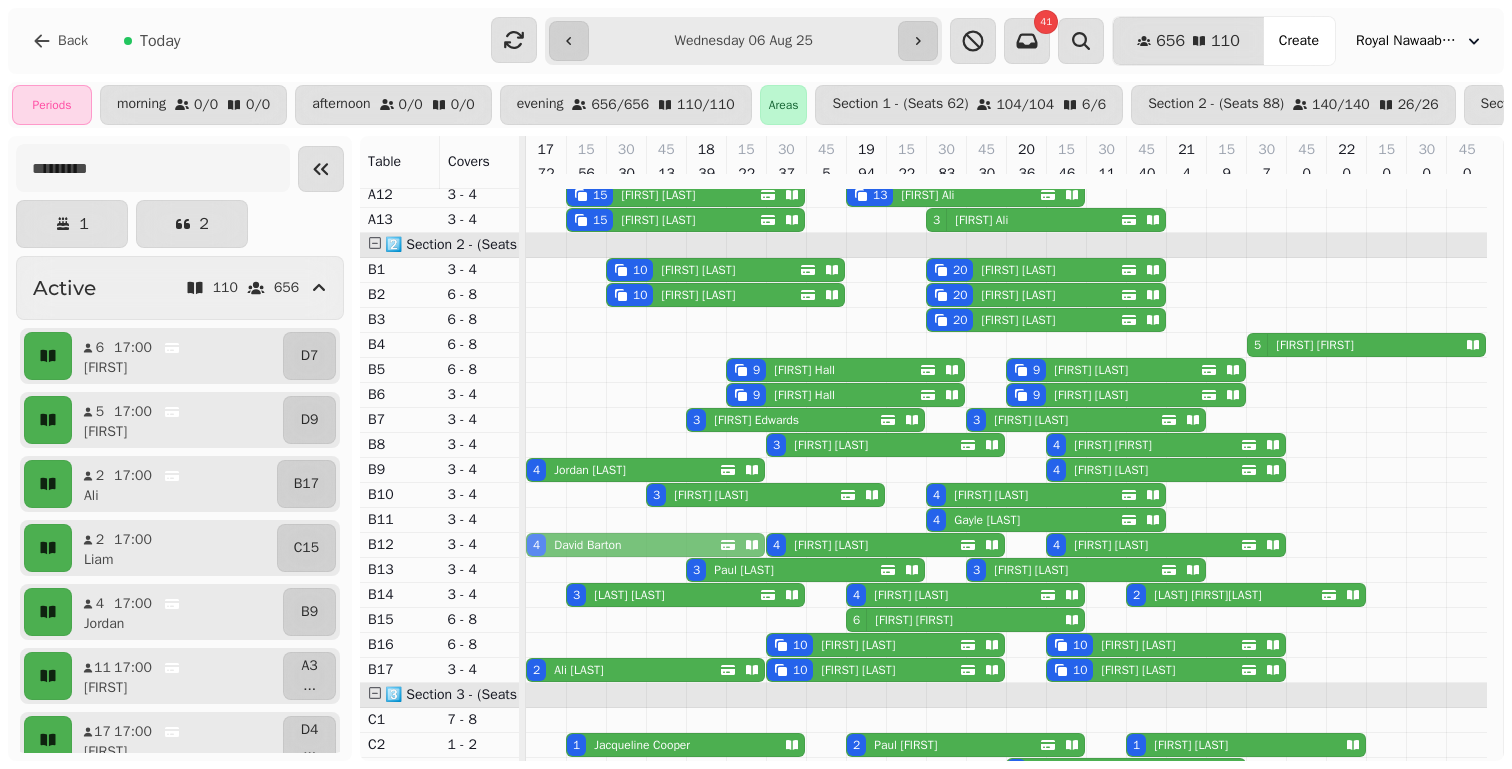 drag, startPoint x: 615, startPoint y: 529, endPoint x: 611, endPoint y: 549, distance: 20.396078 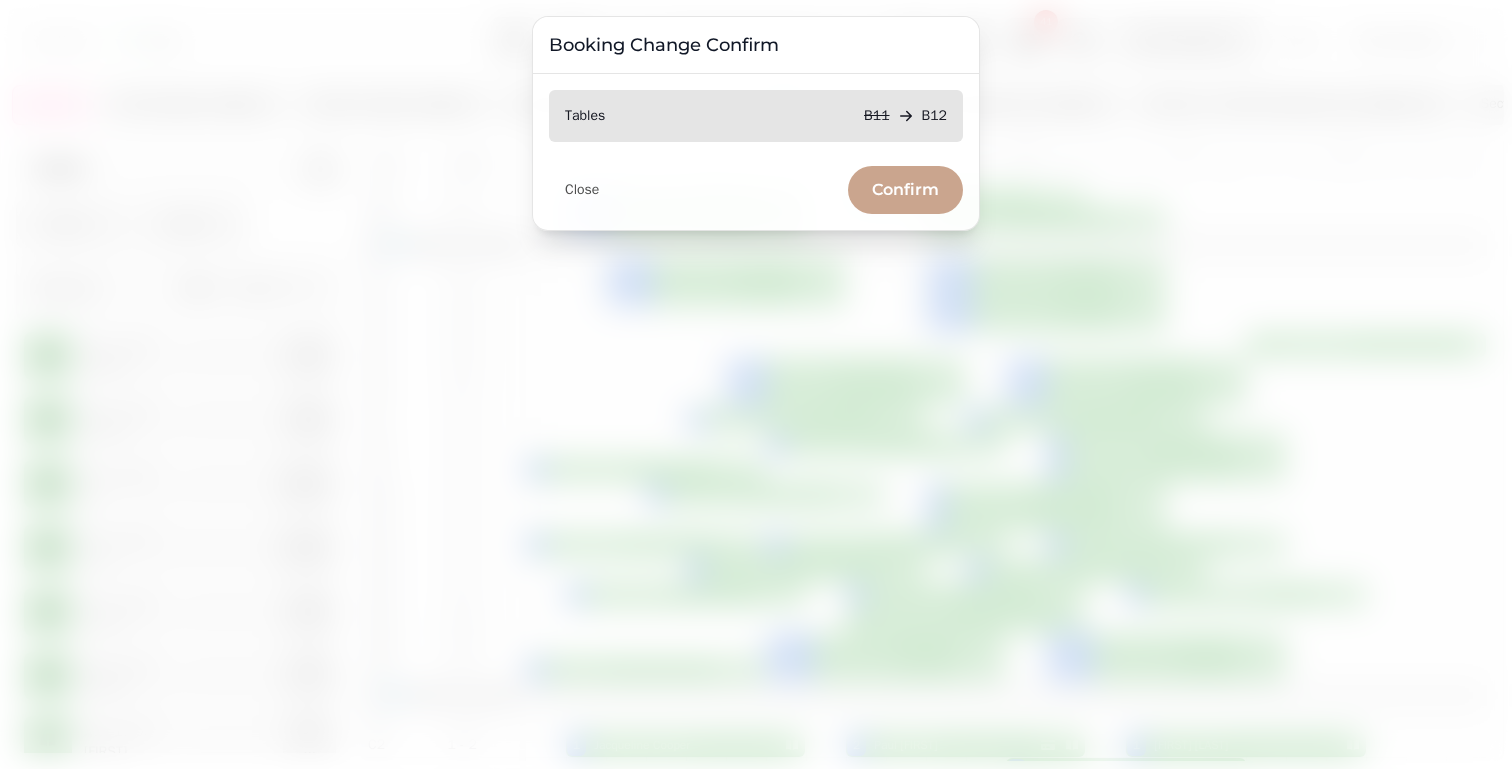 click on "Confirm" at bounding box center (905, 190) 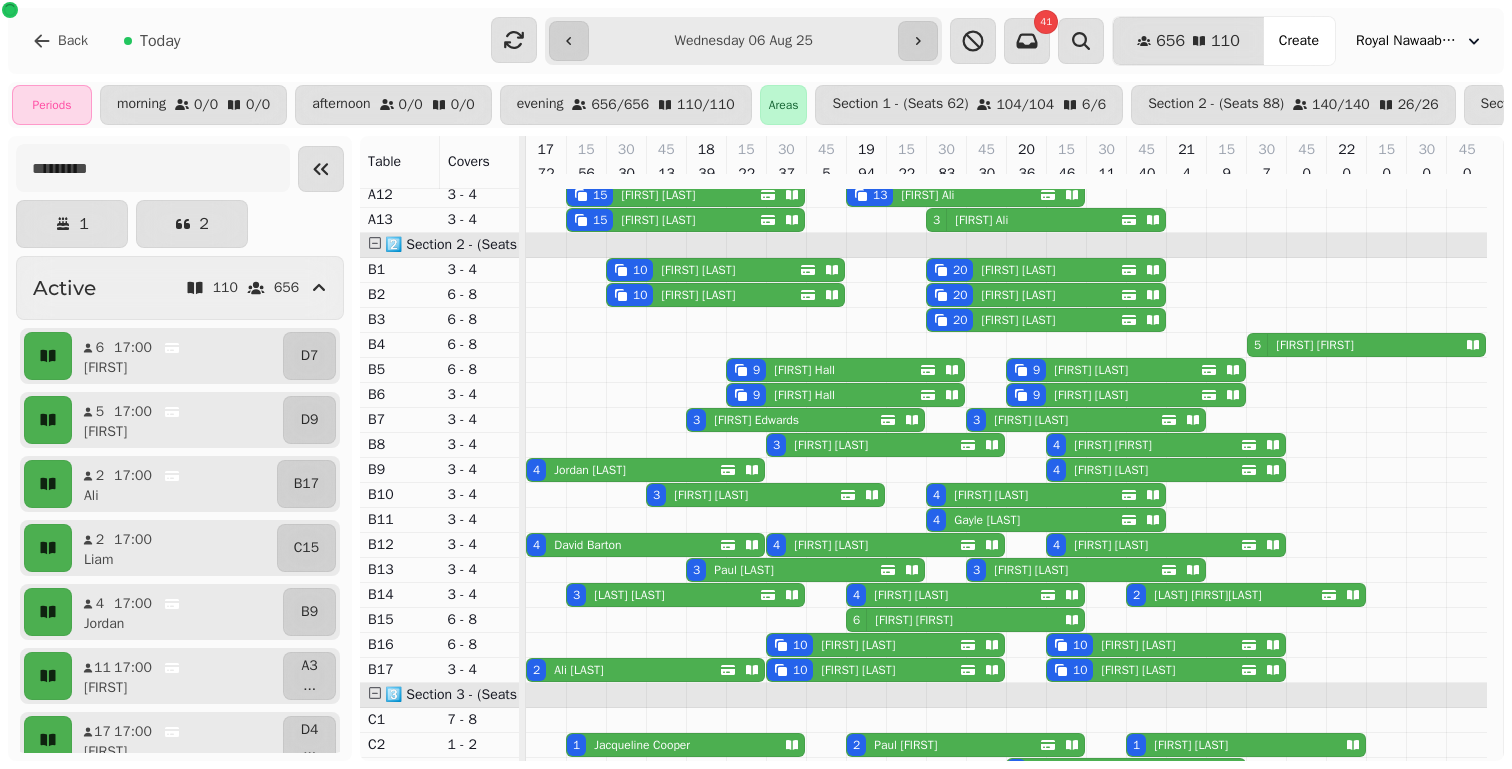 scroll, scrollTop: 610, scrollLeft: 0, axis: vertical 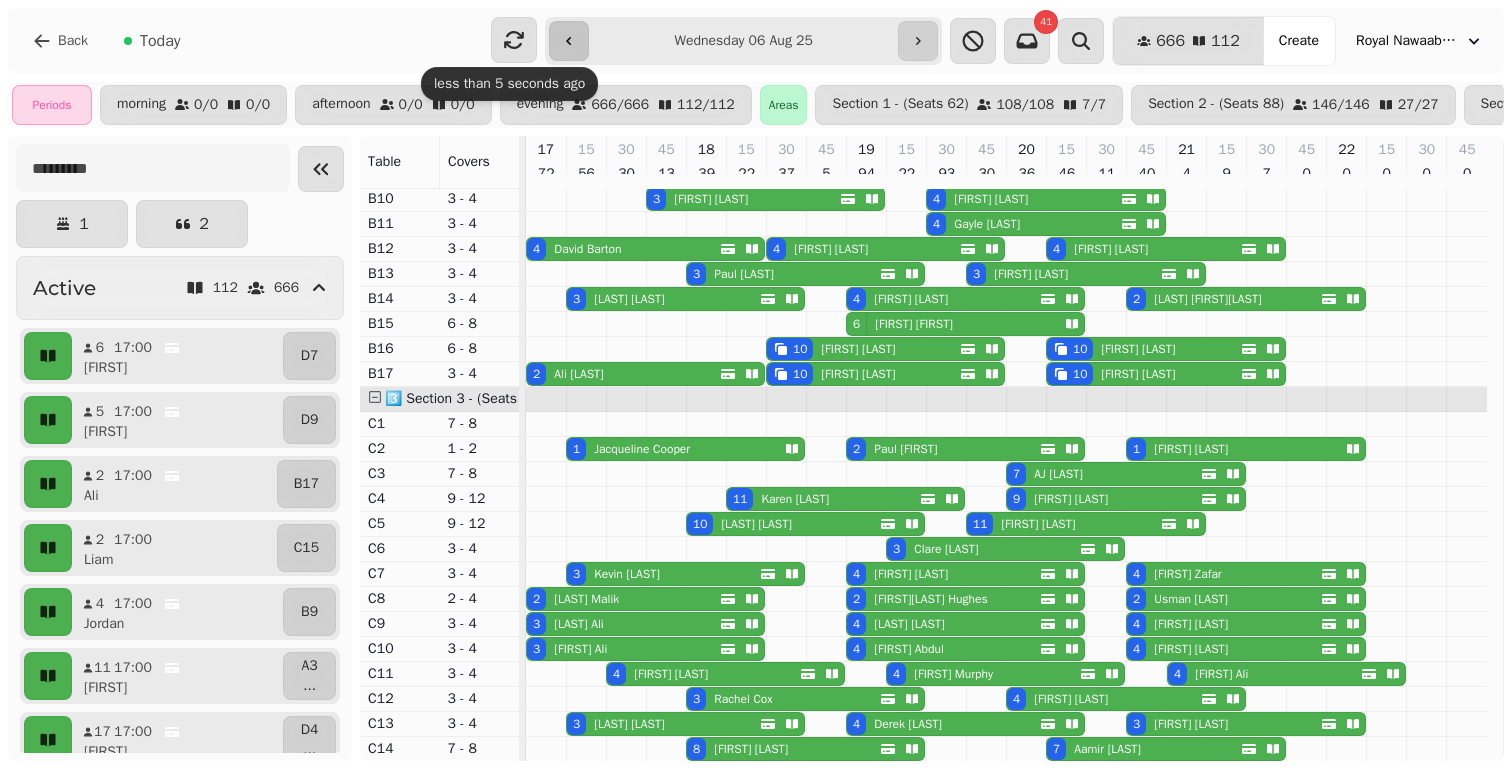 click at bounding box center [569, 41] 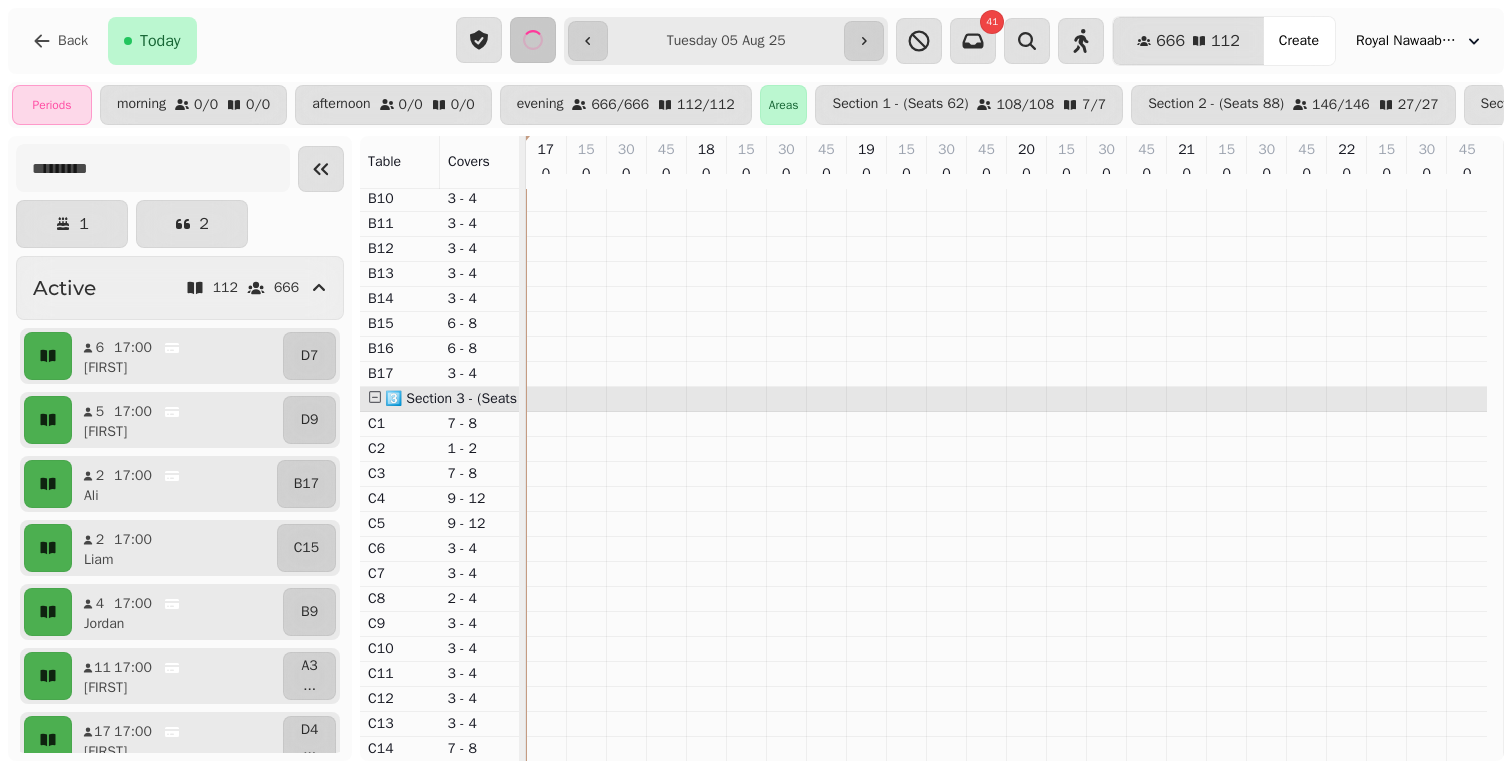 type on "**********" 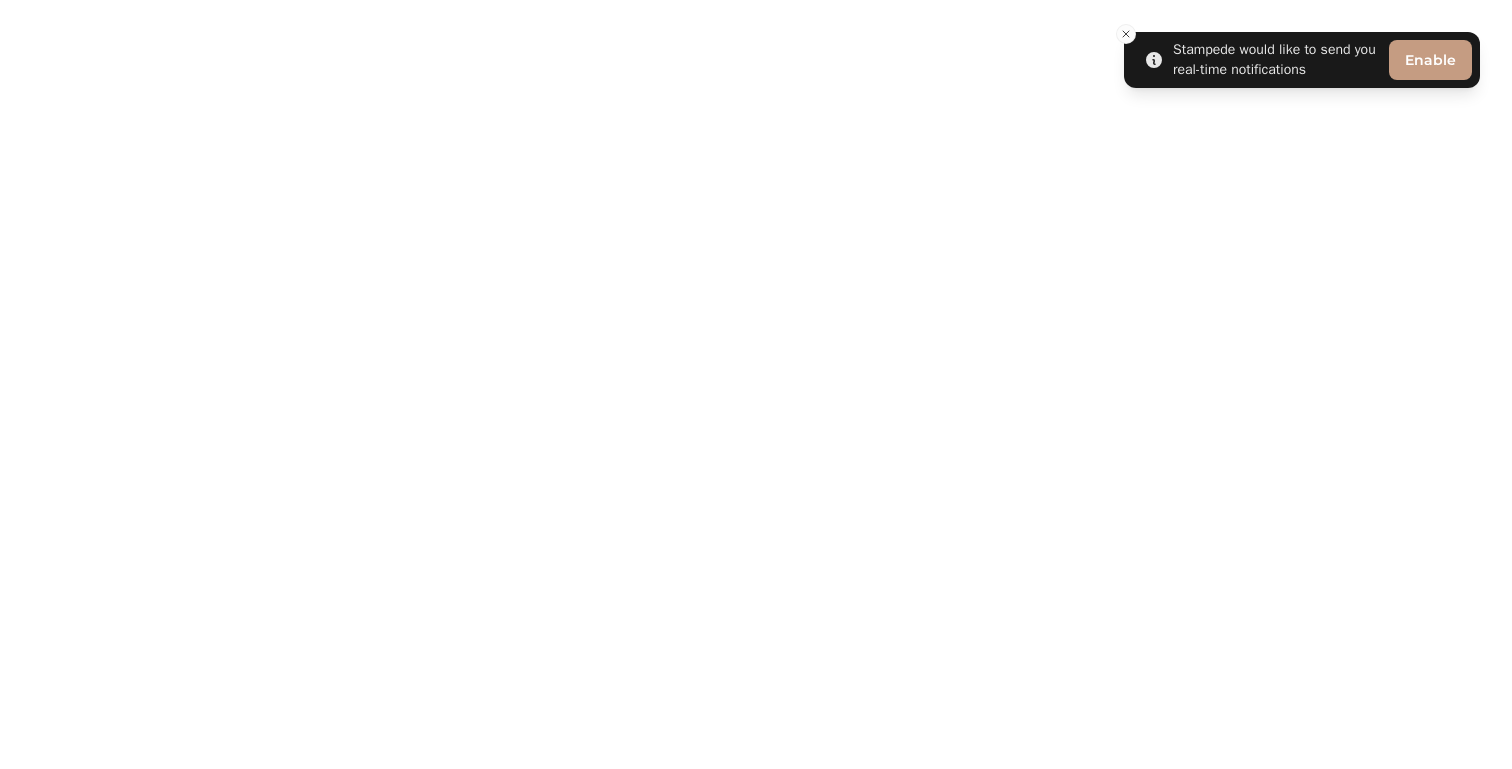 scroll, scrollTop: 0, scrollLeft: 0, axis: both 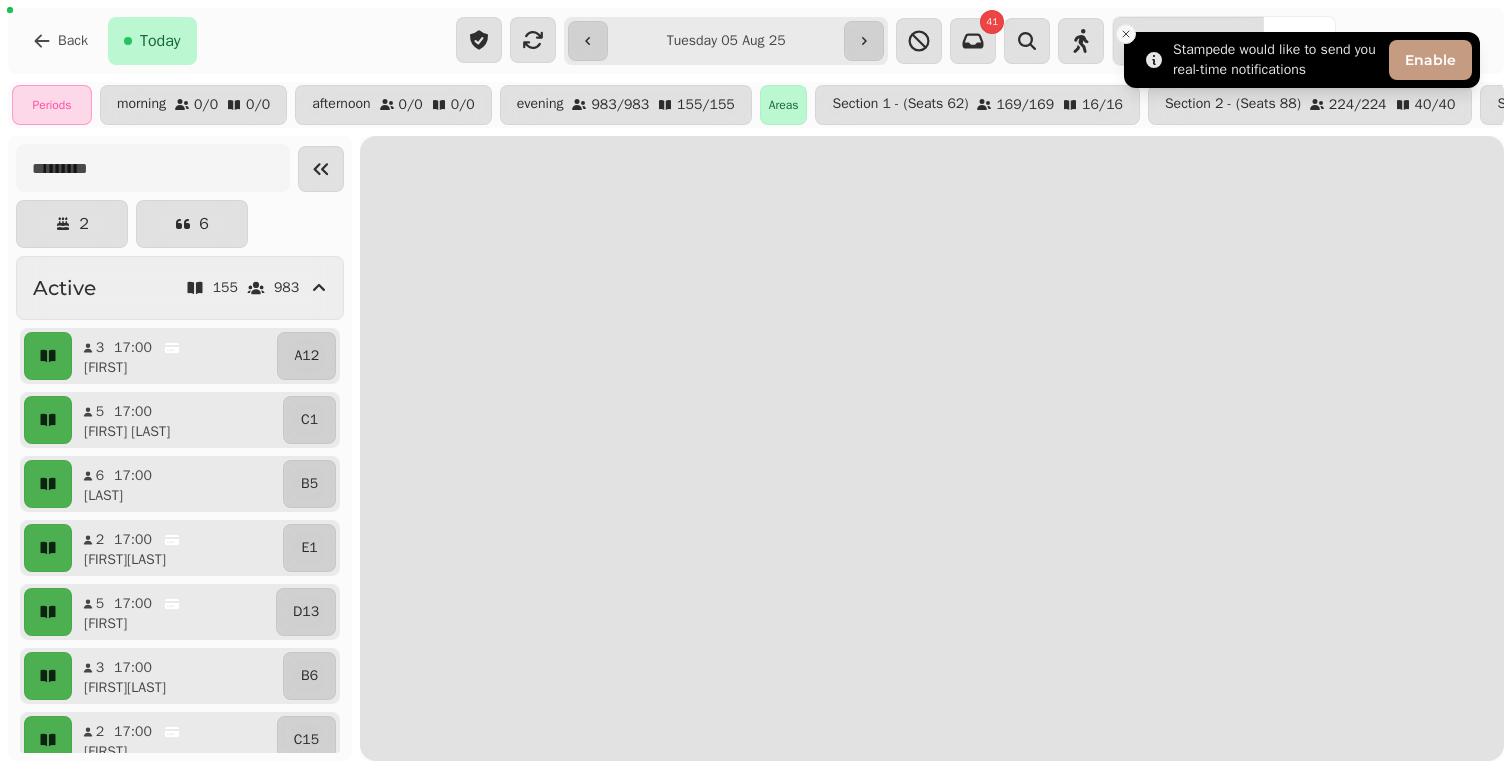 click 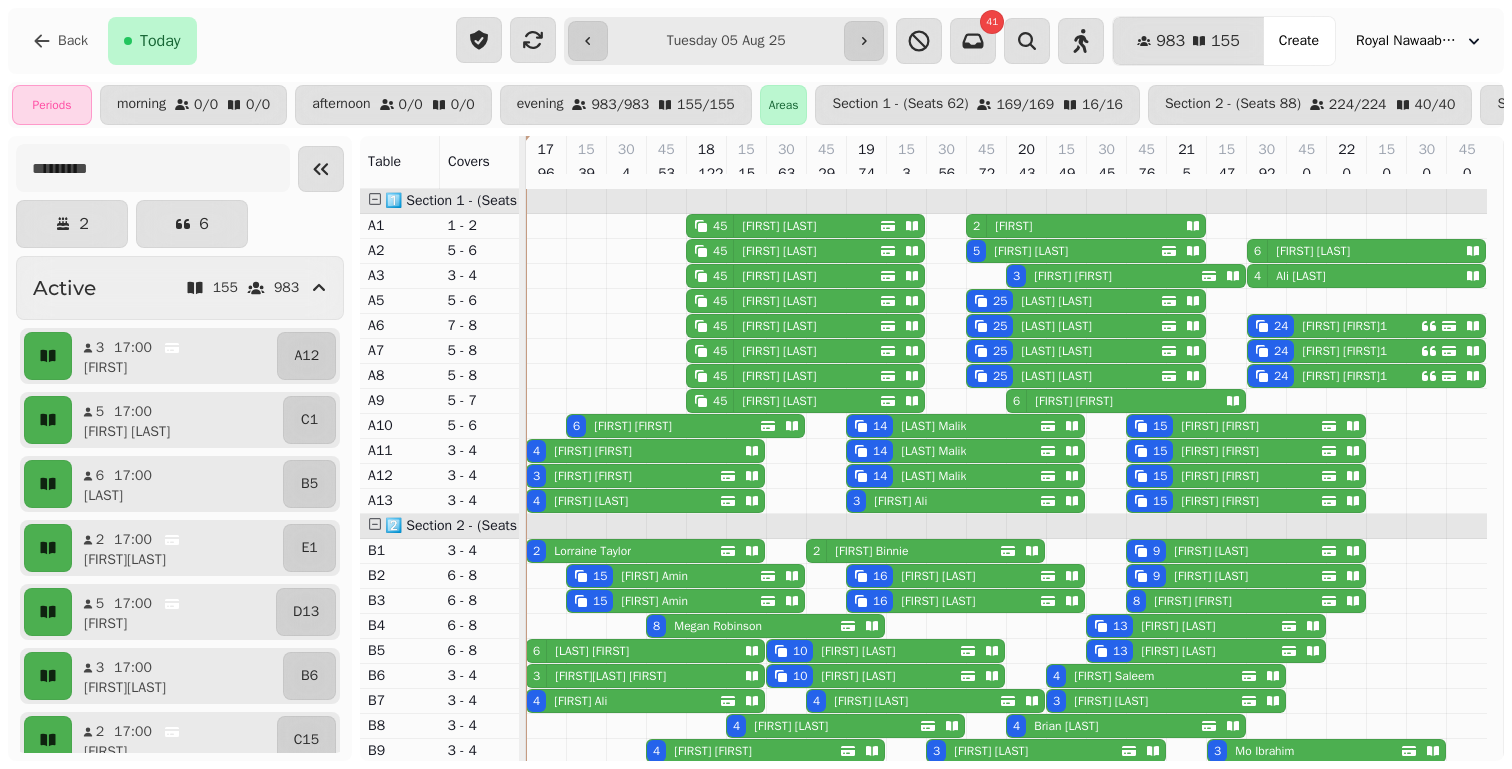 scroll, scrollTop: 71, scrollLeft: 0, axis: vertical 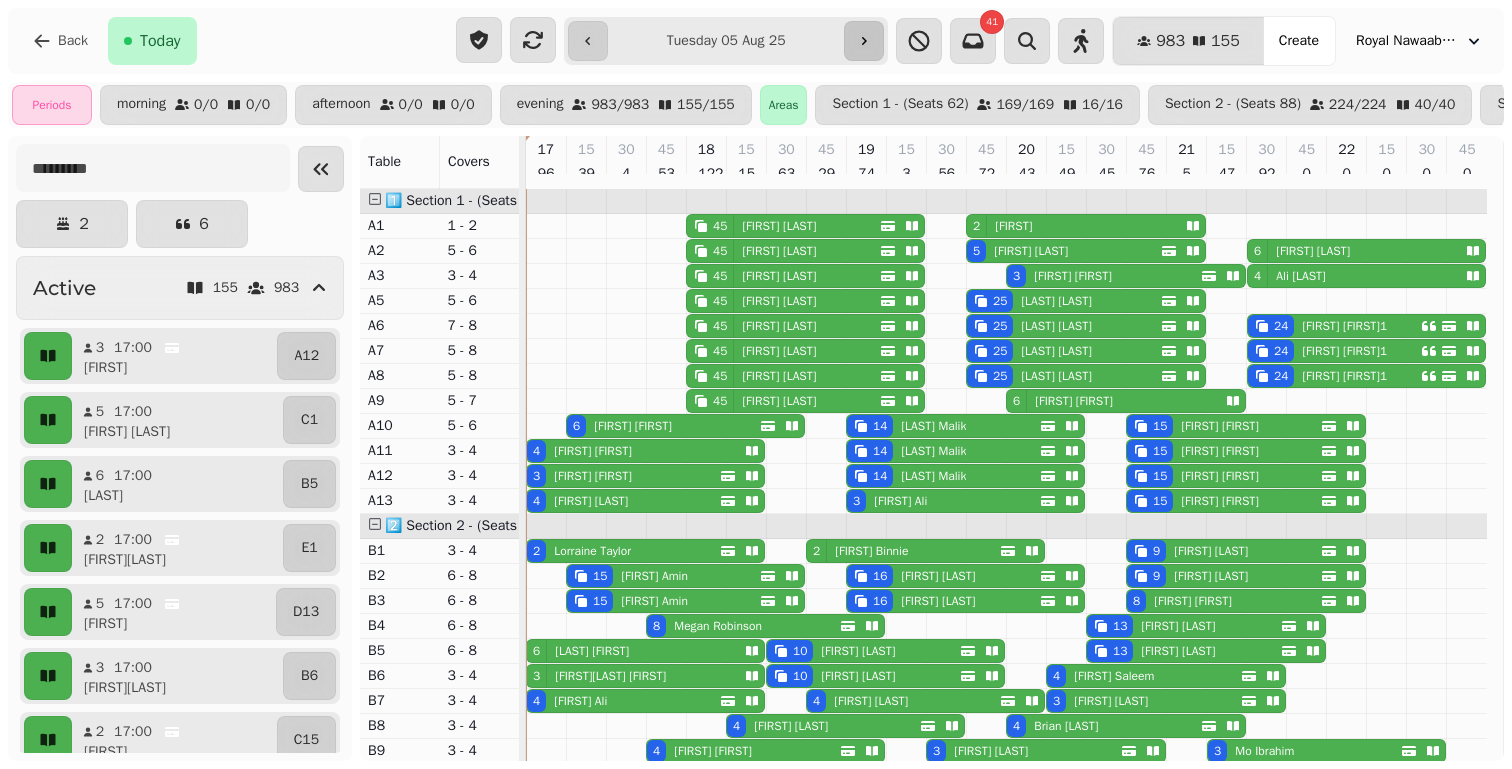 click 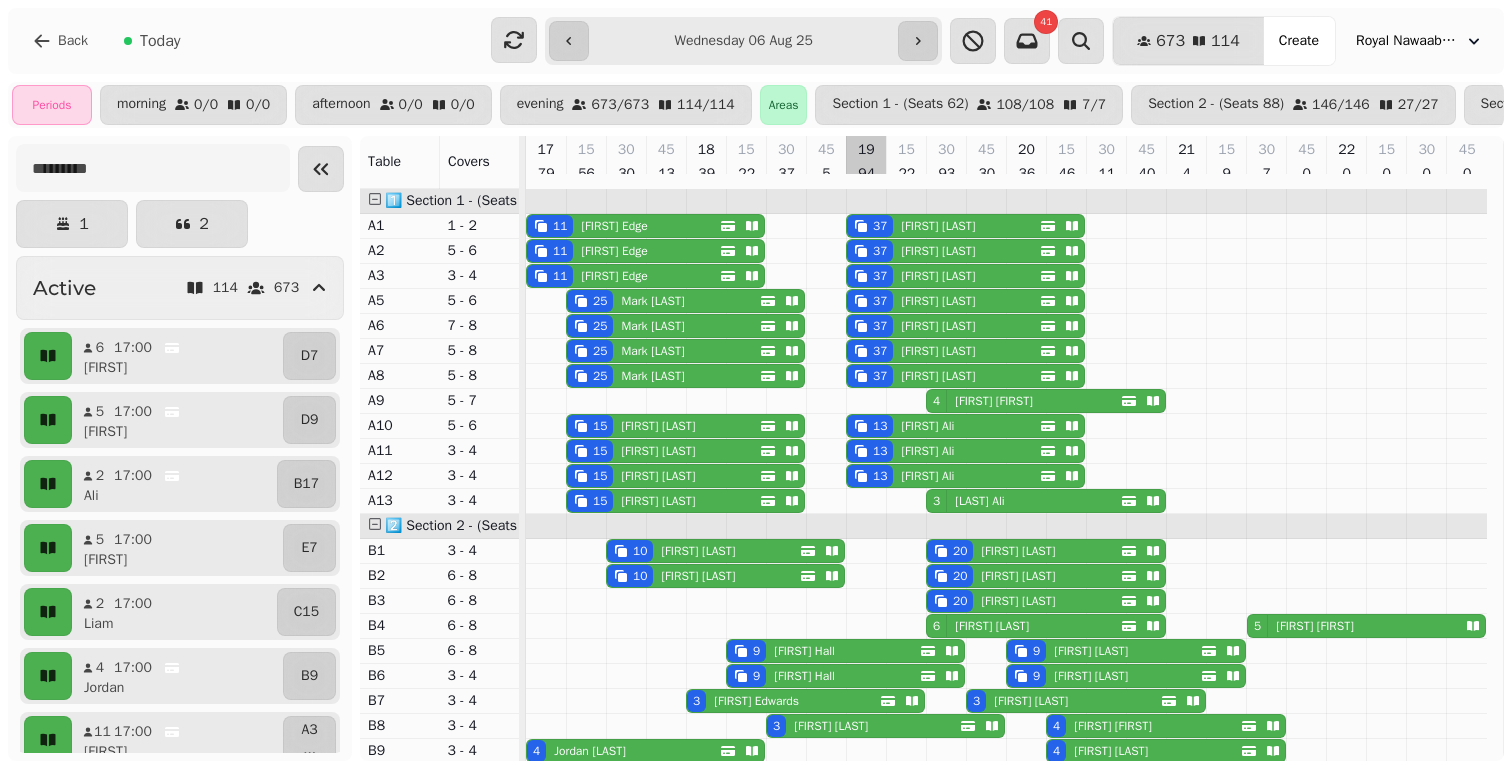 scroll, scrollTop: 608, scrollLeft: 0, axis: vertical 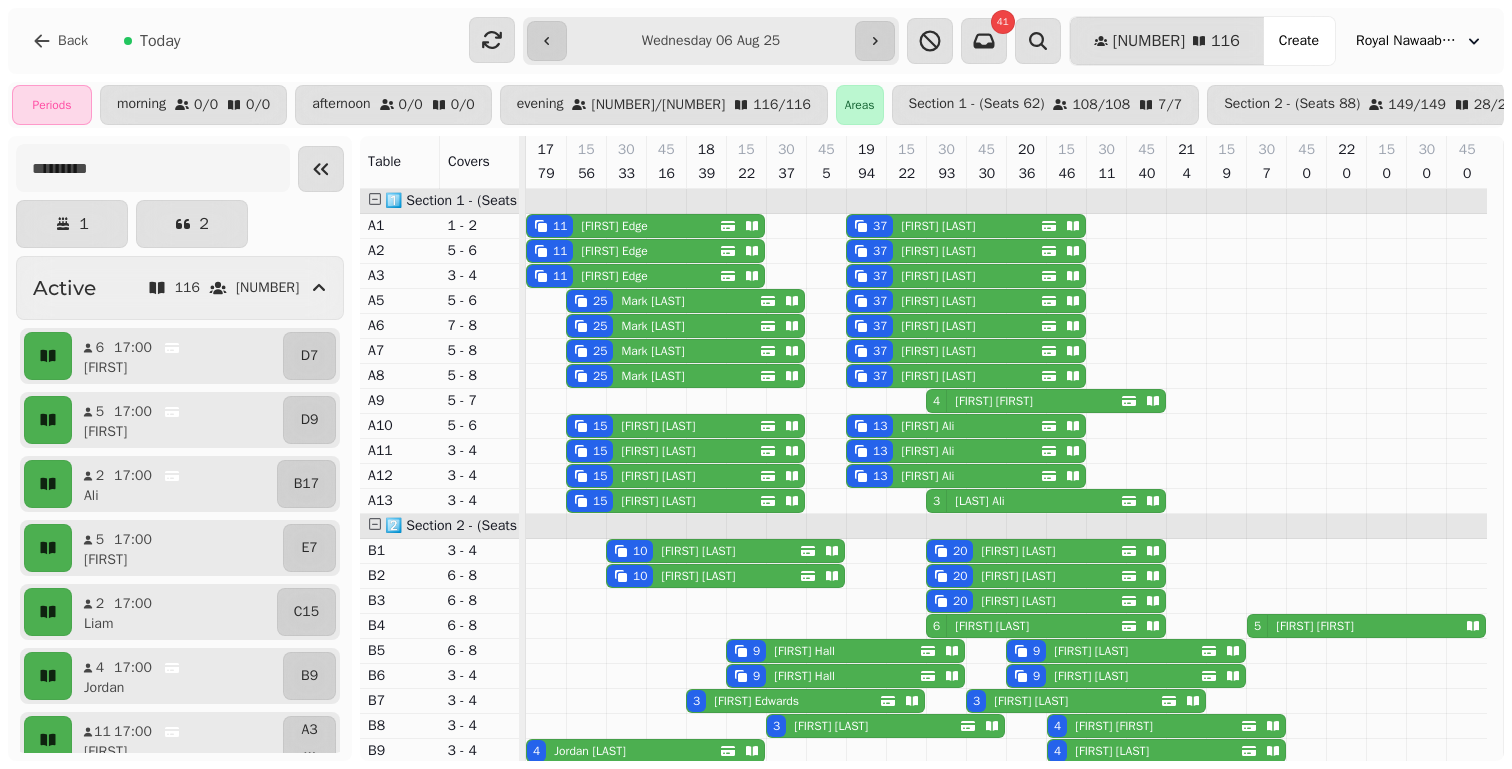 click on "Today" at bounding box center [152, 41] 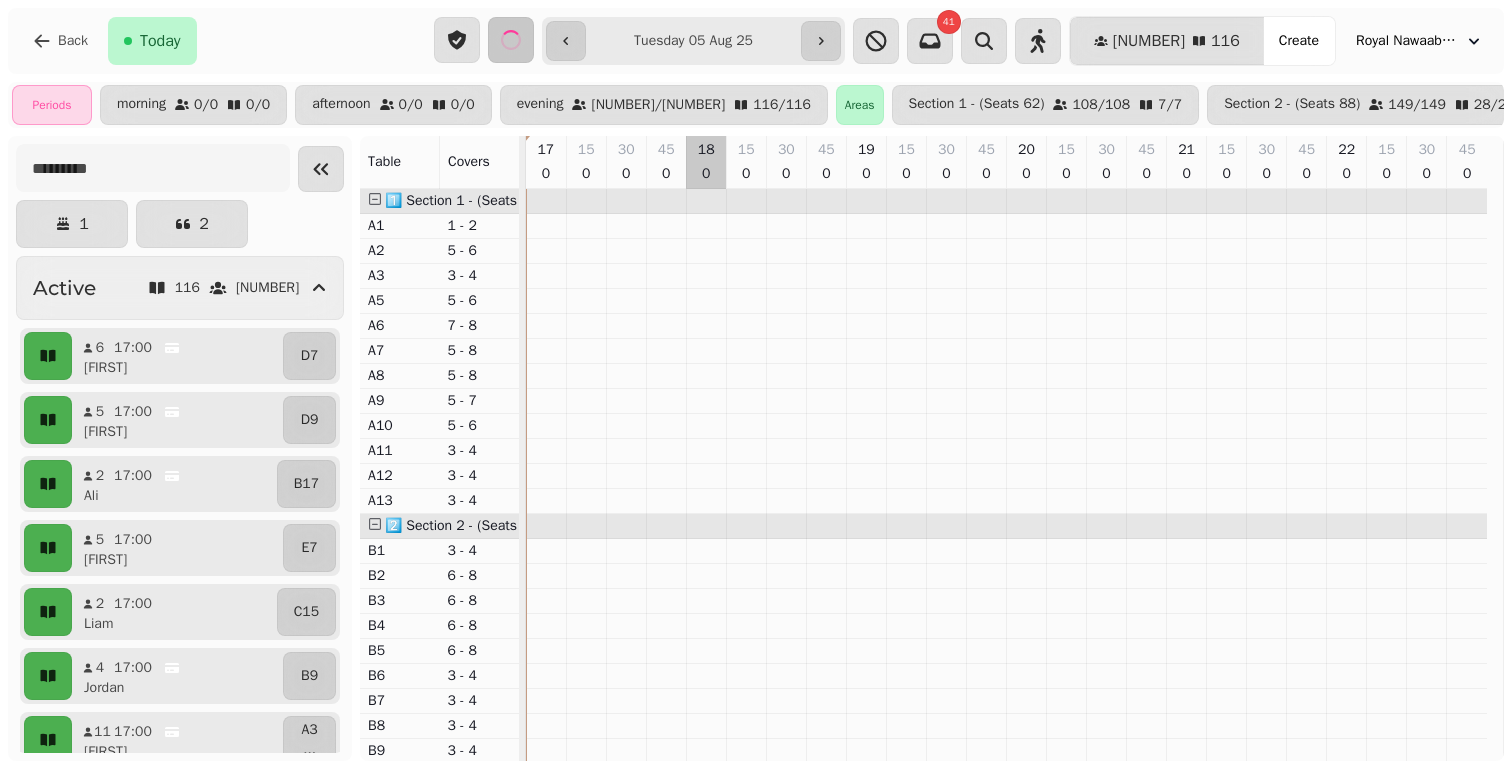 type on "**********" 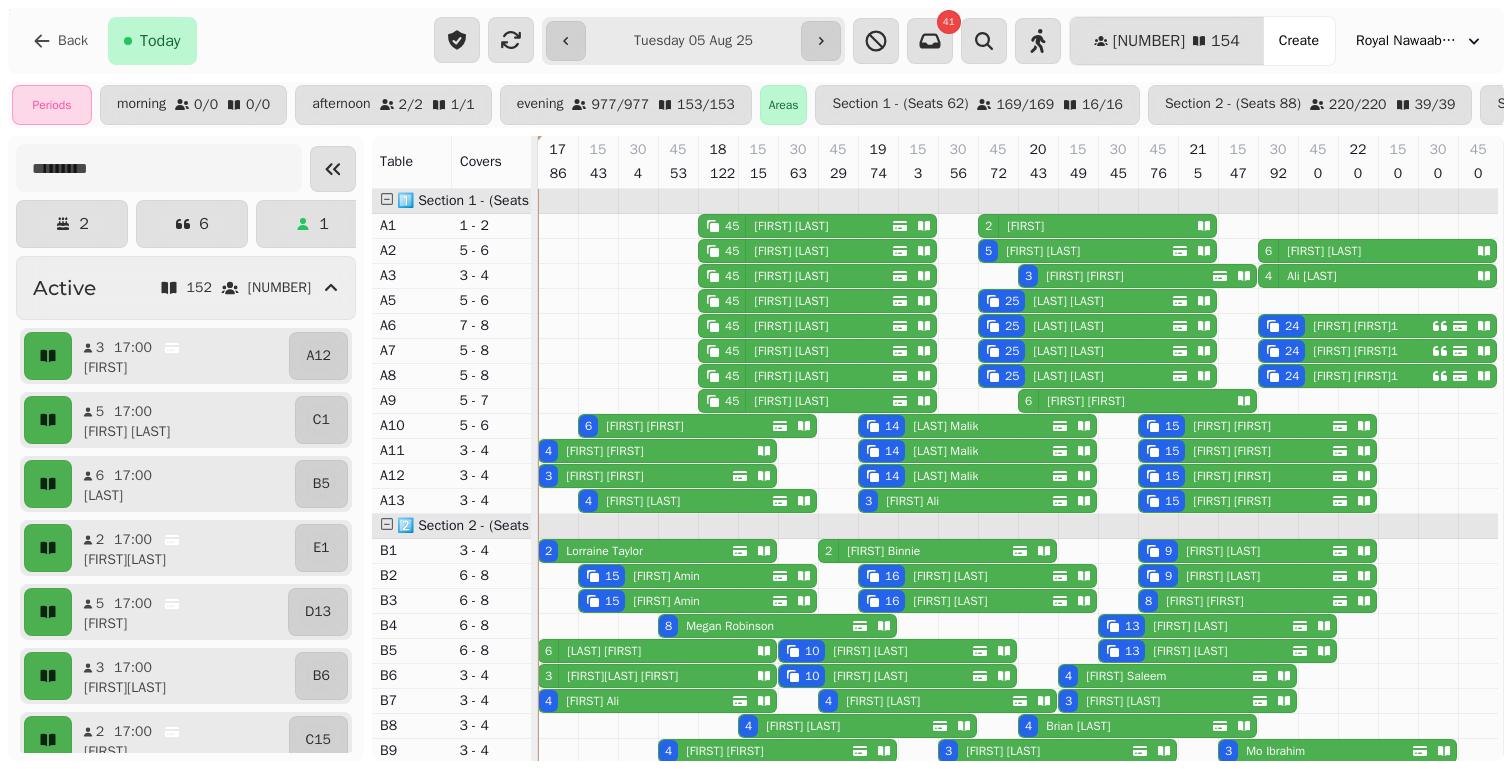 scroll, scrollTop: 15, scrollLeft: 0, axis: vertical 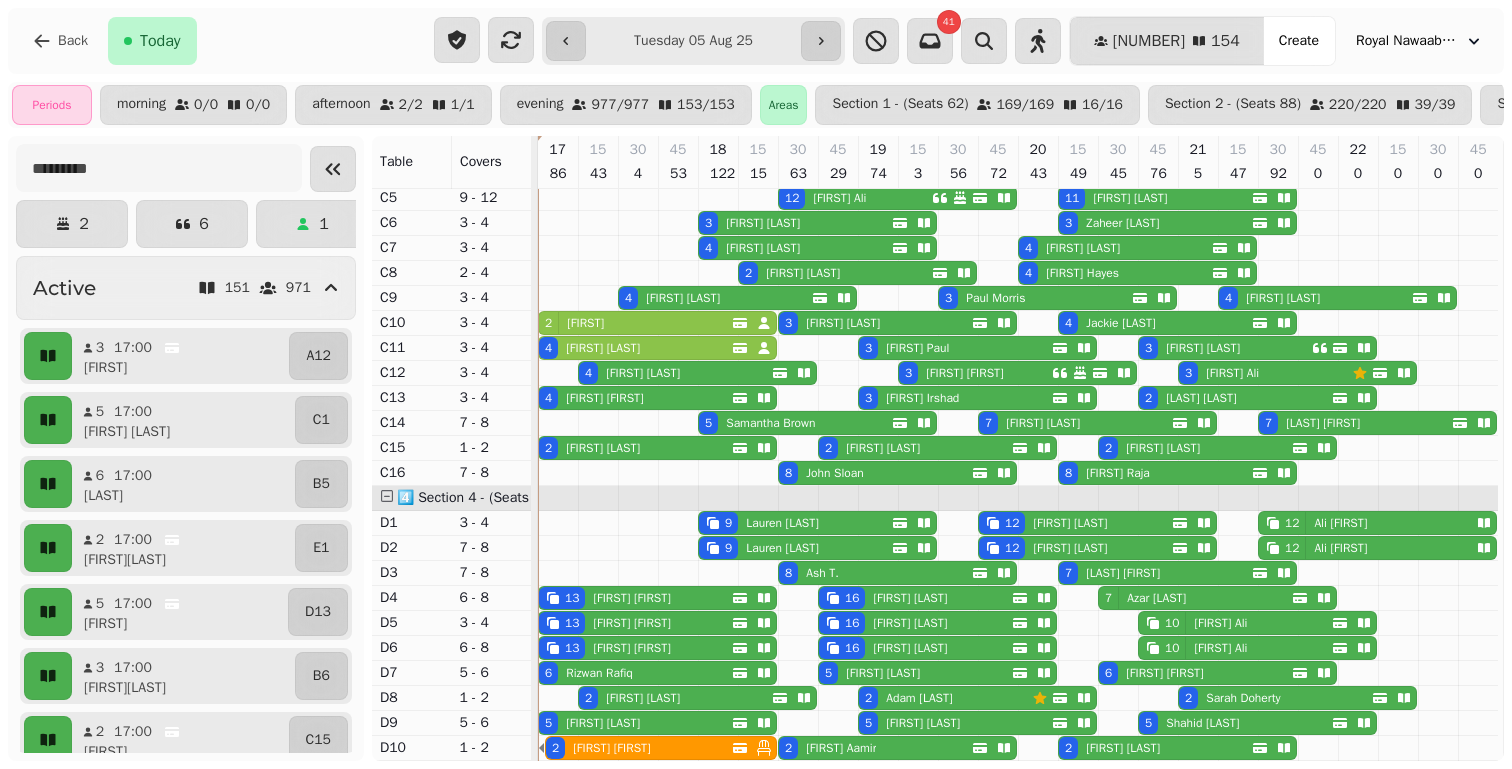 click on "3 [FIRST] [LAST]" at bounding box center [1265, 373] 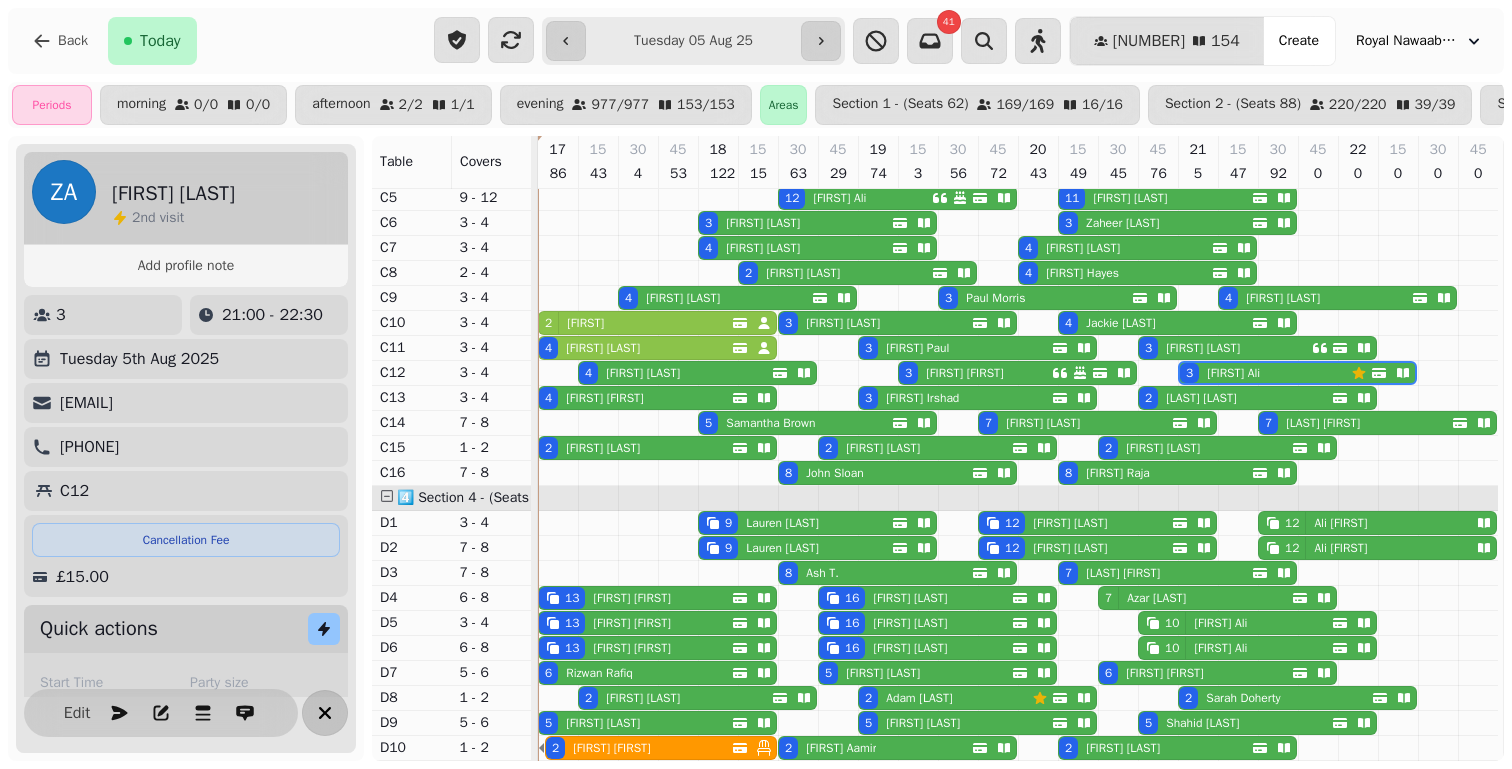 click 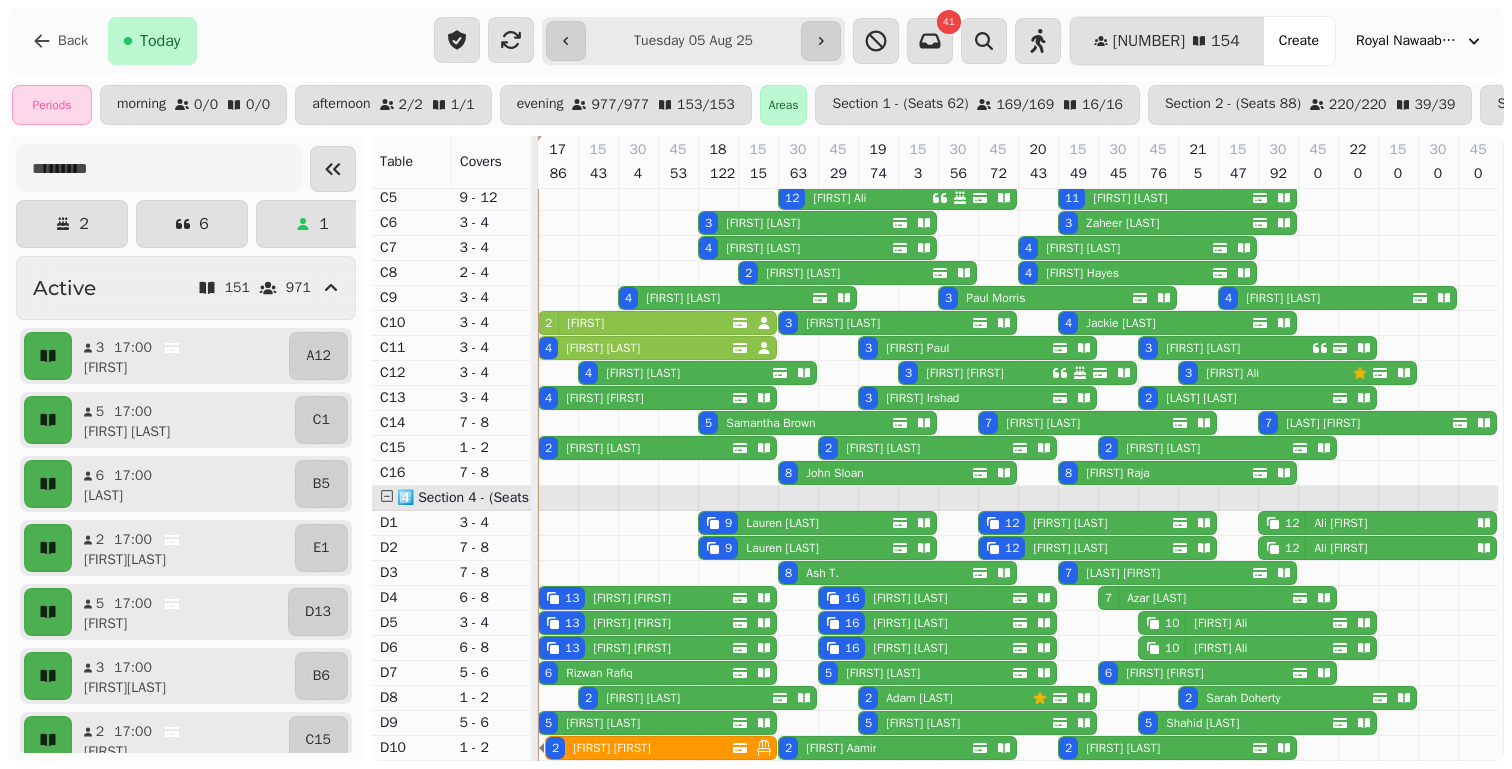 click on "Adam   Akbar" at bounding box center (919, 698) 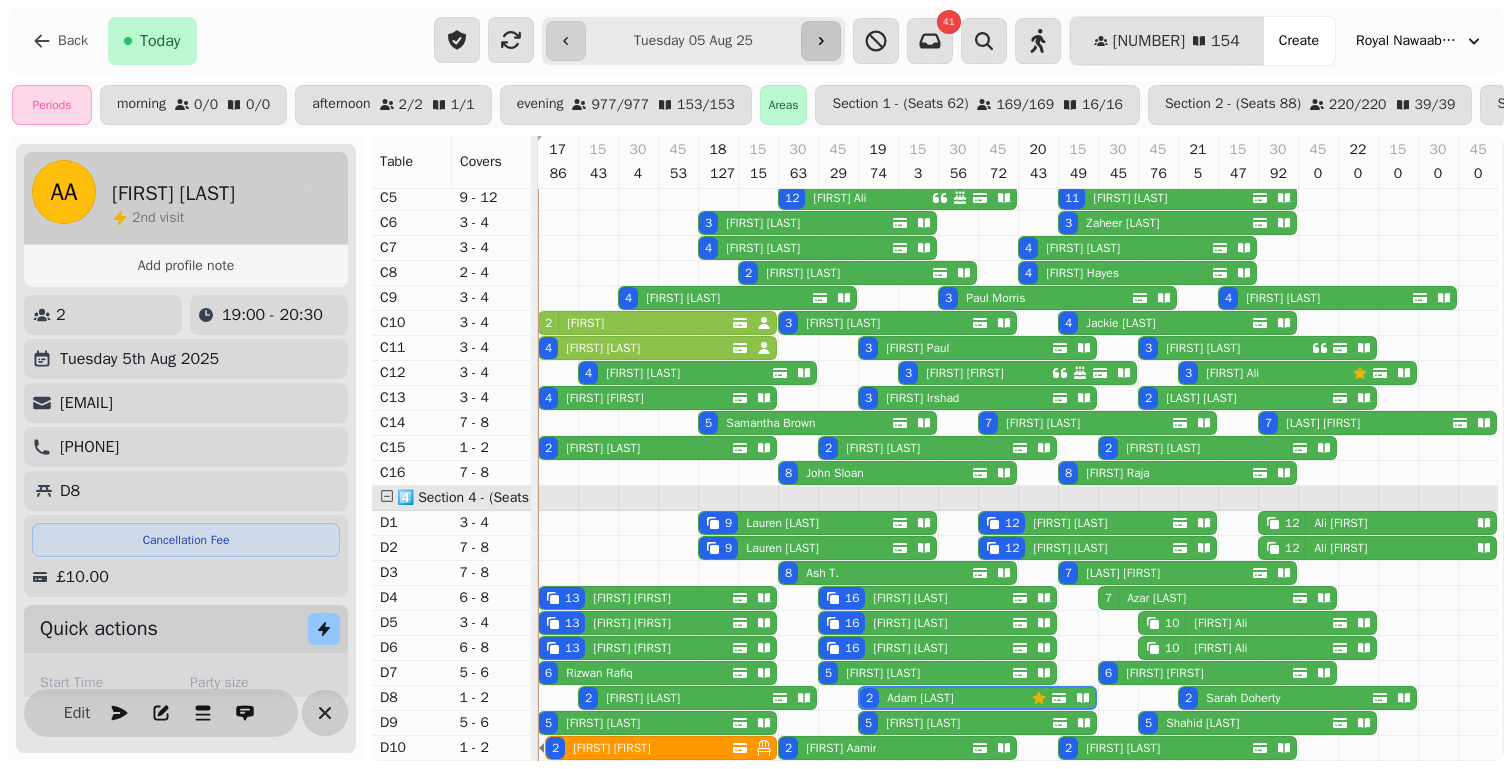 click 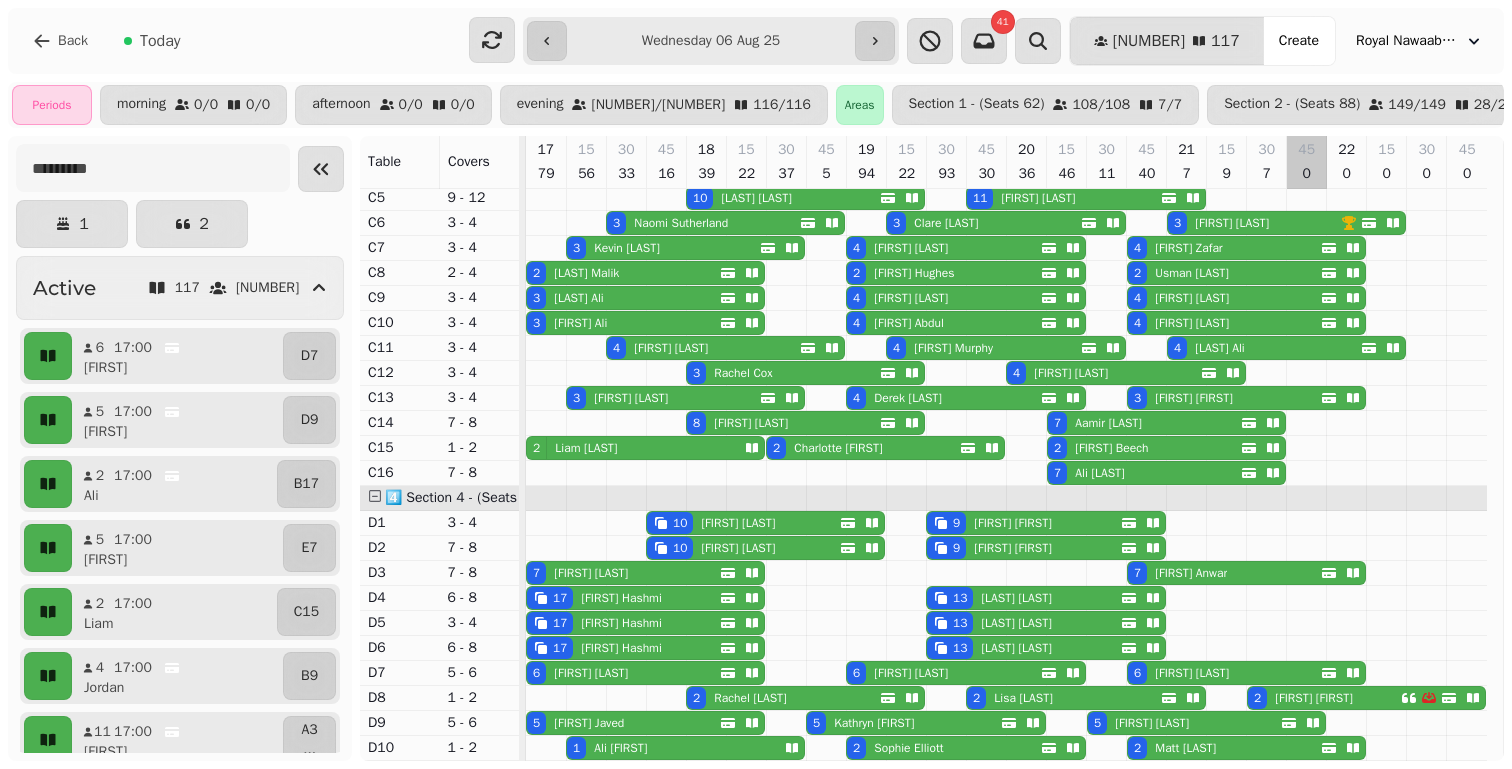 scroll, scrollTop: 728, scrollLeft: 0, axis: vertical 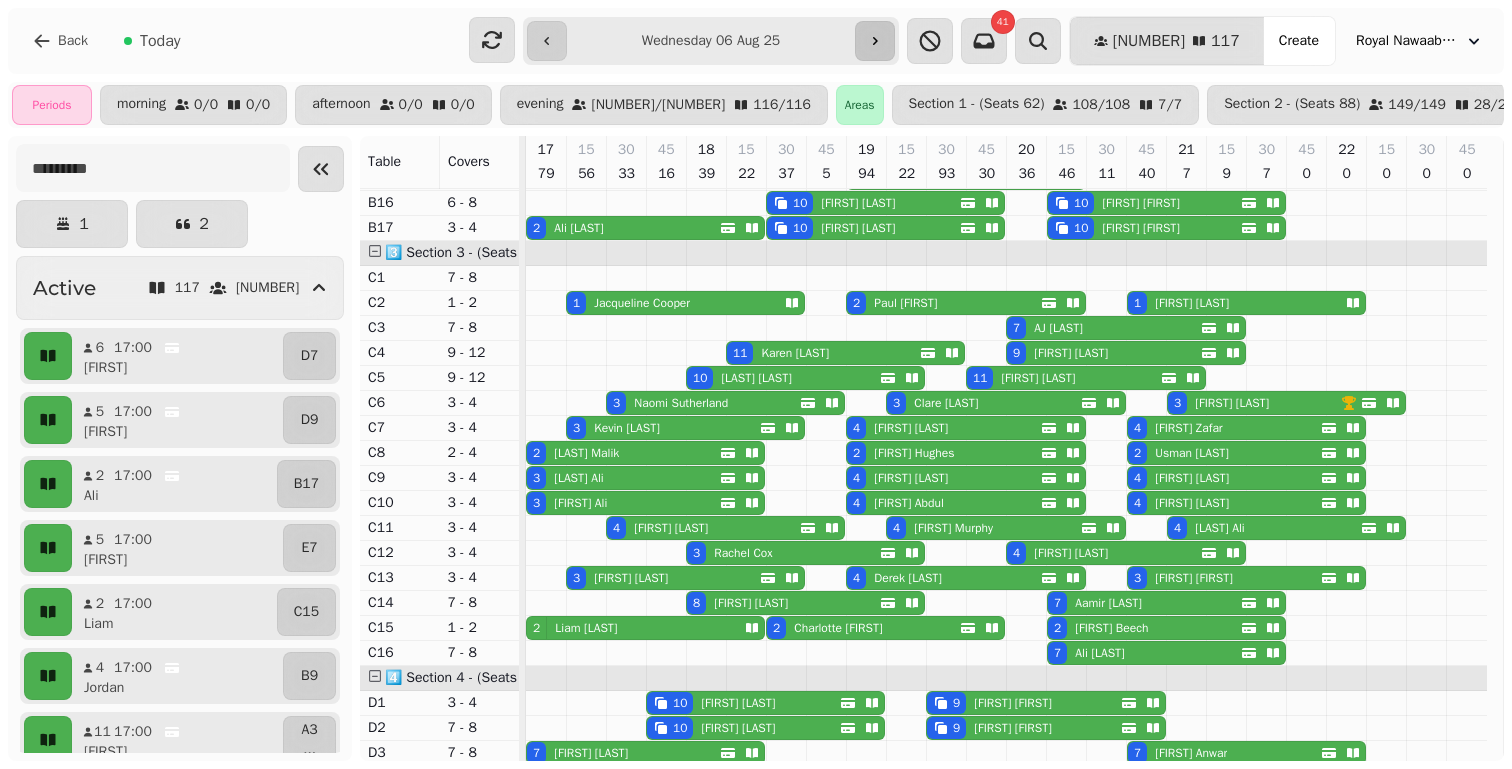 click at bounding box center (875, 41) 